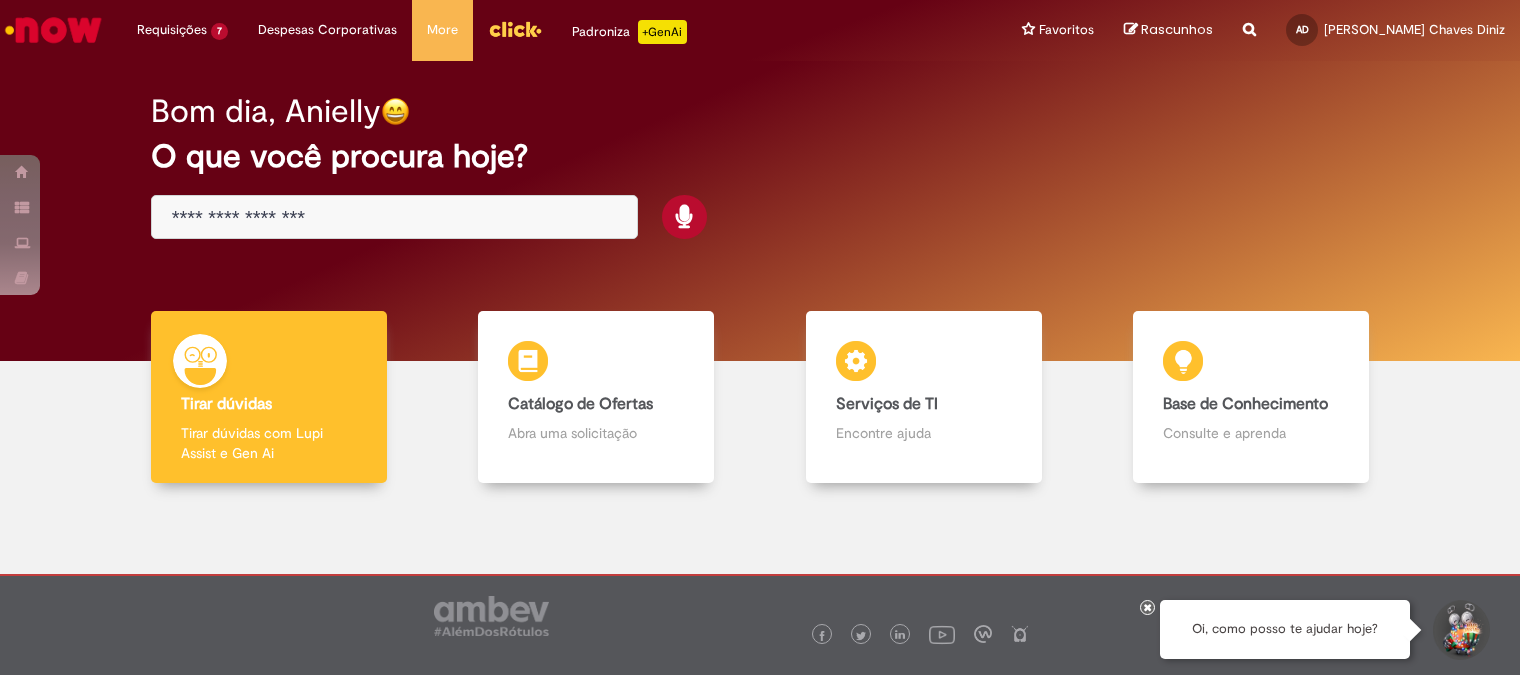 scroll, scrollTop: 0, scrollLeft: 0, axis: both 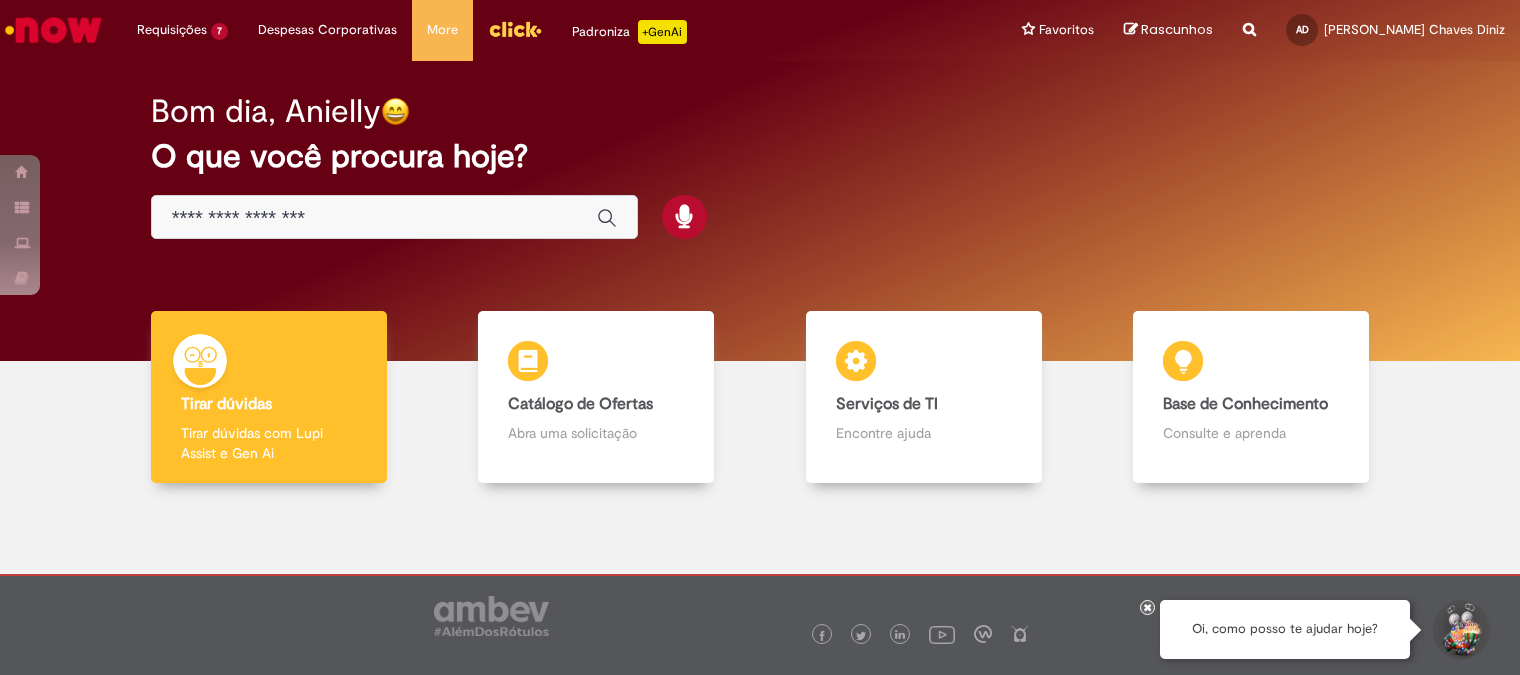 click at bounding box center [374, 218] 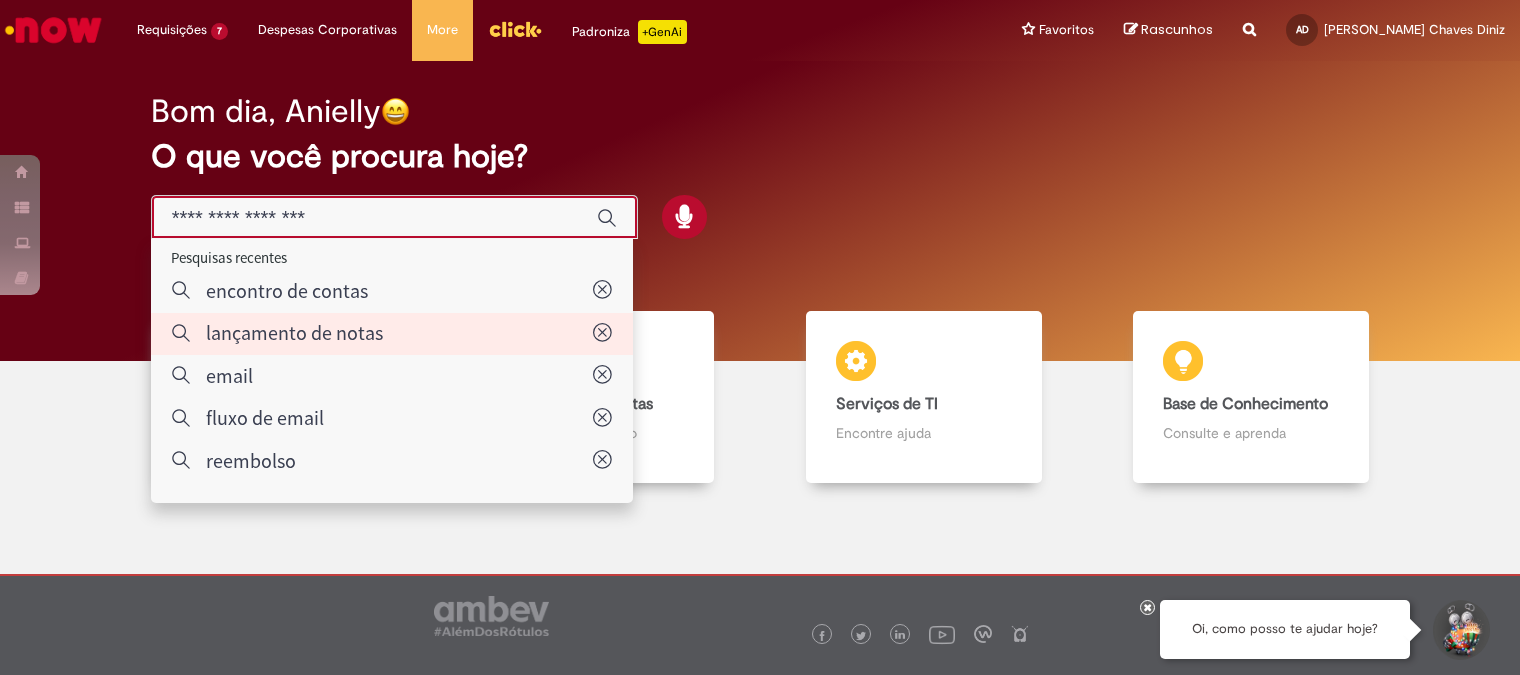 type on "**********" 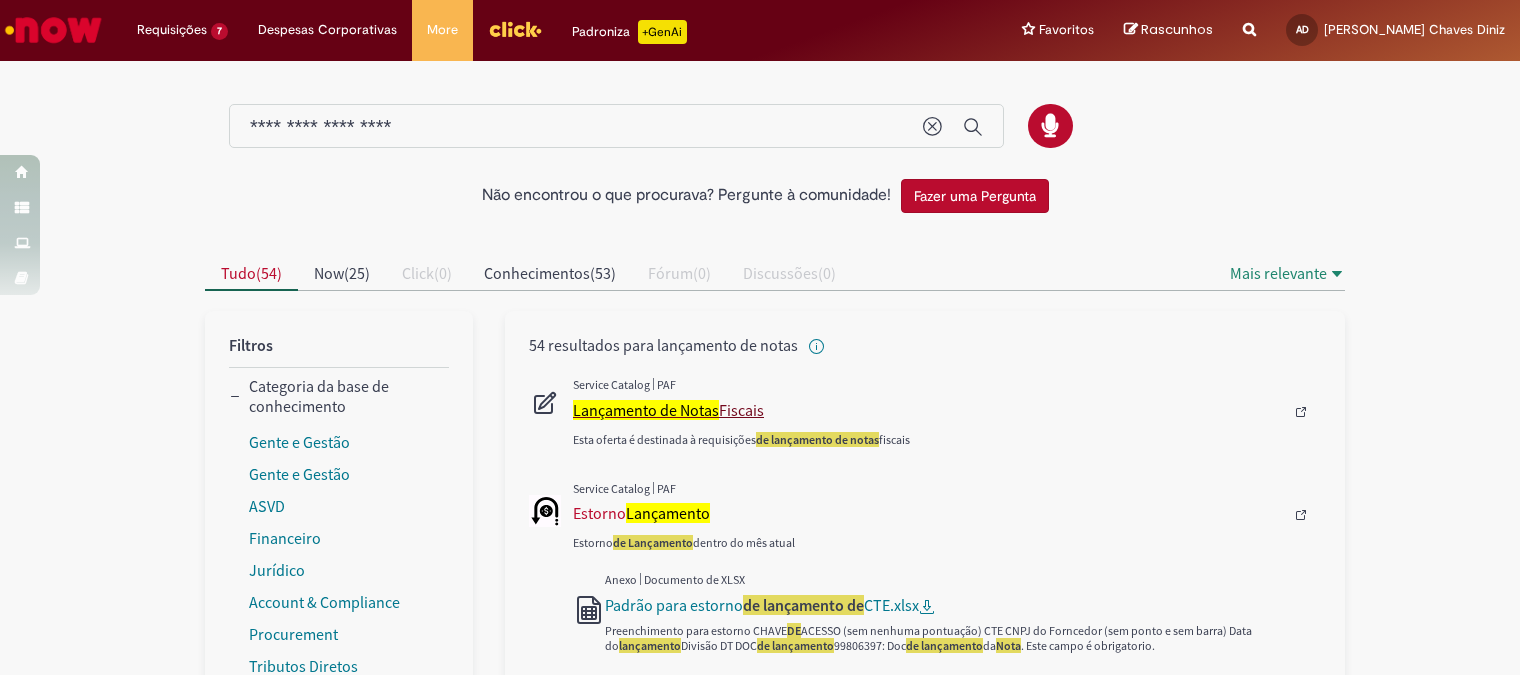 click on "Lançamento de Notas" at bounding box center (646, 410) 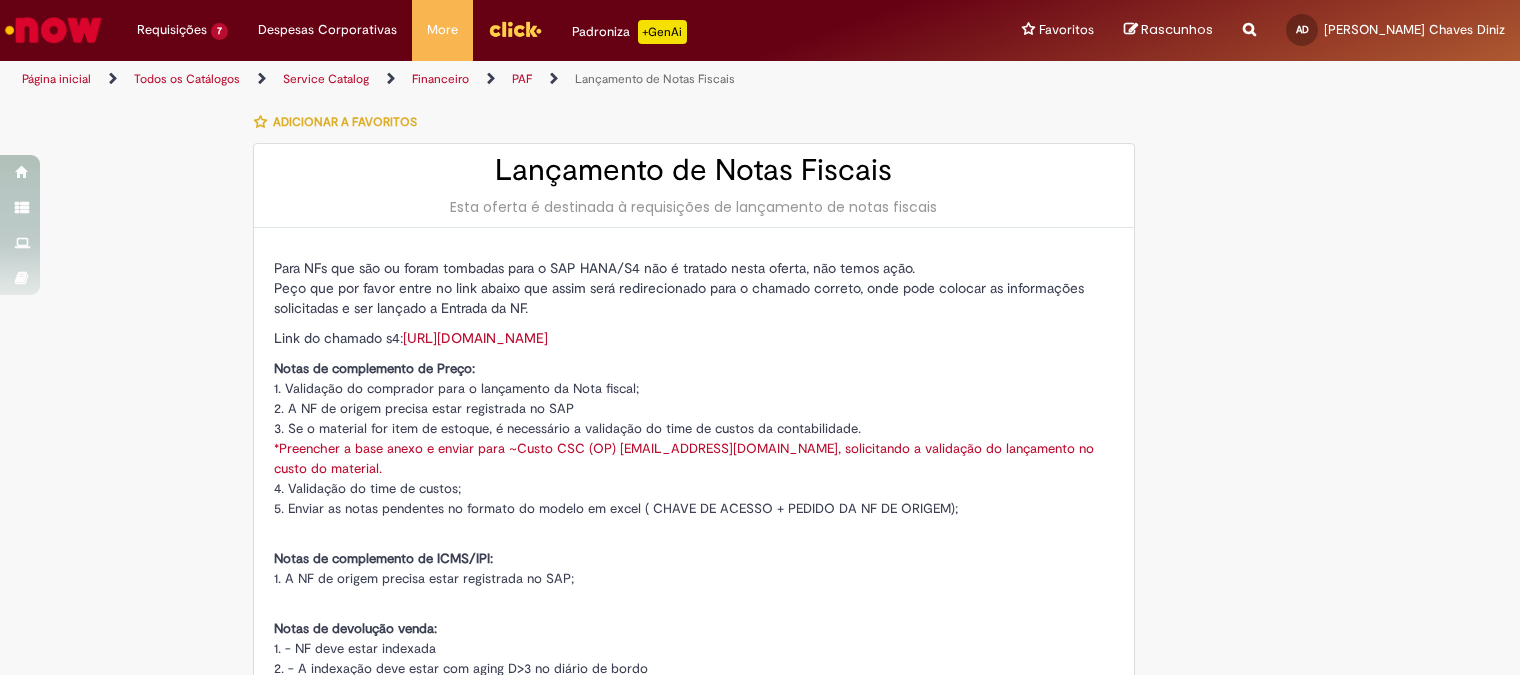 type on "********" 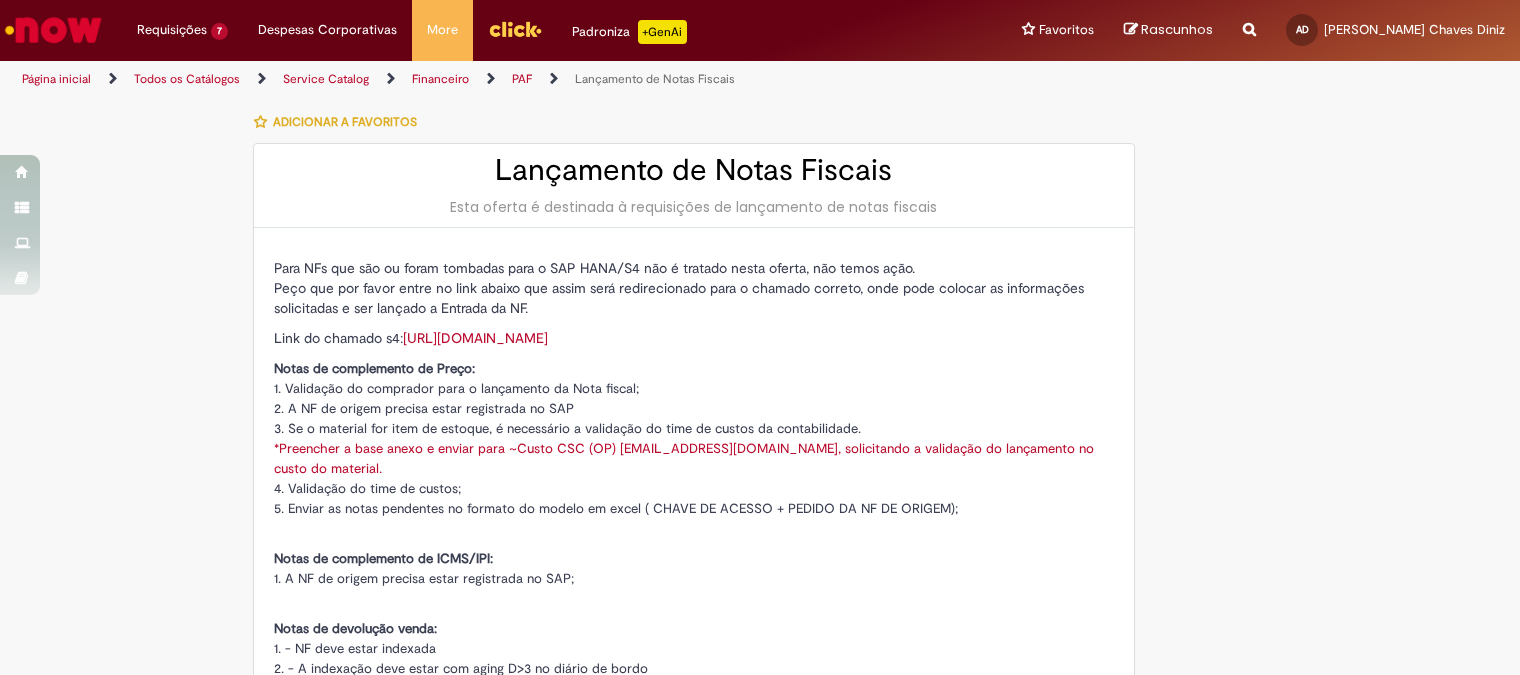 type on "**********" 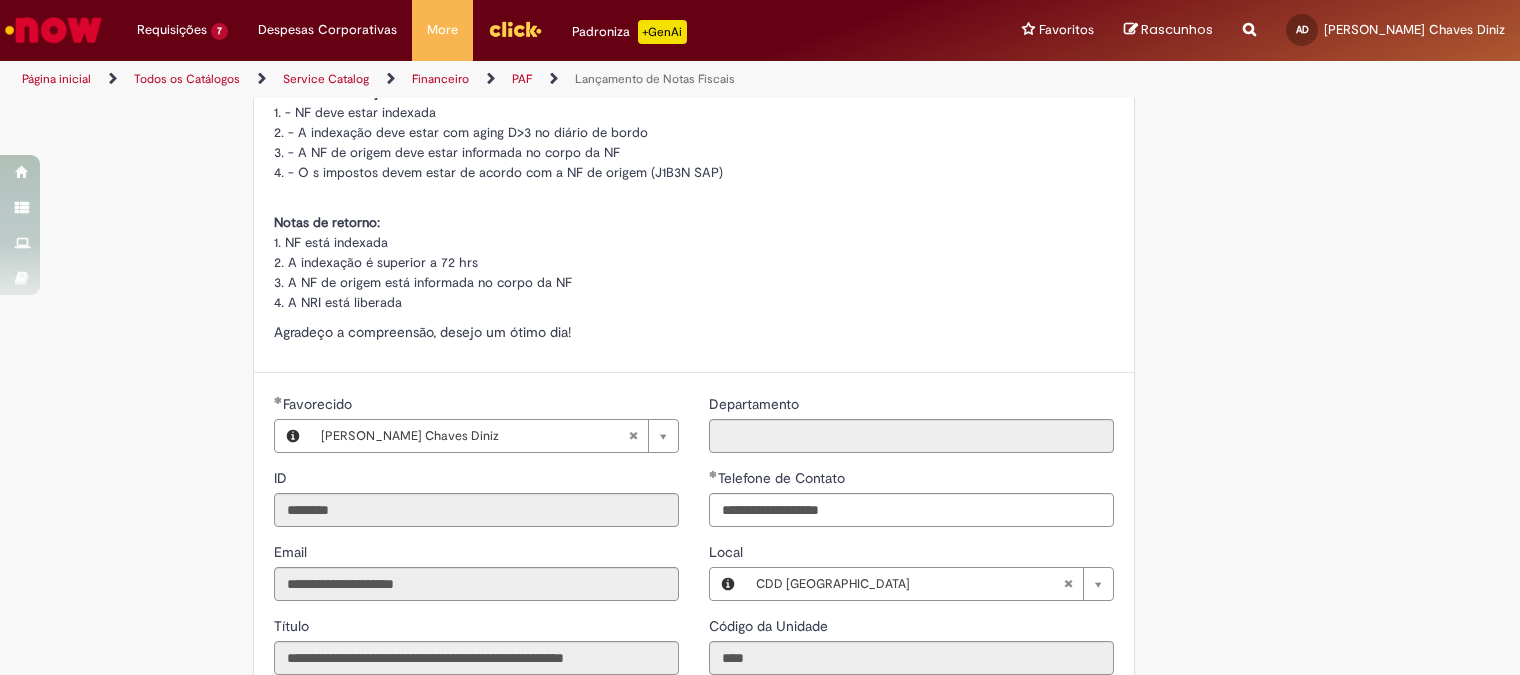 scroll, scrollTop: 1111, scrollLeft: 0, axis: vertical 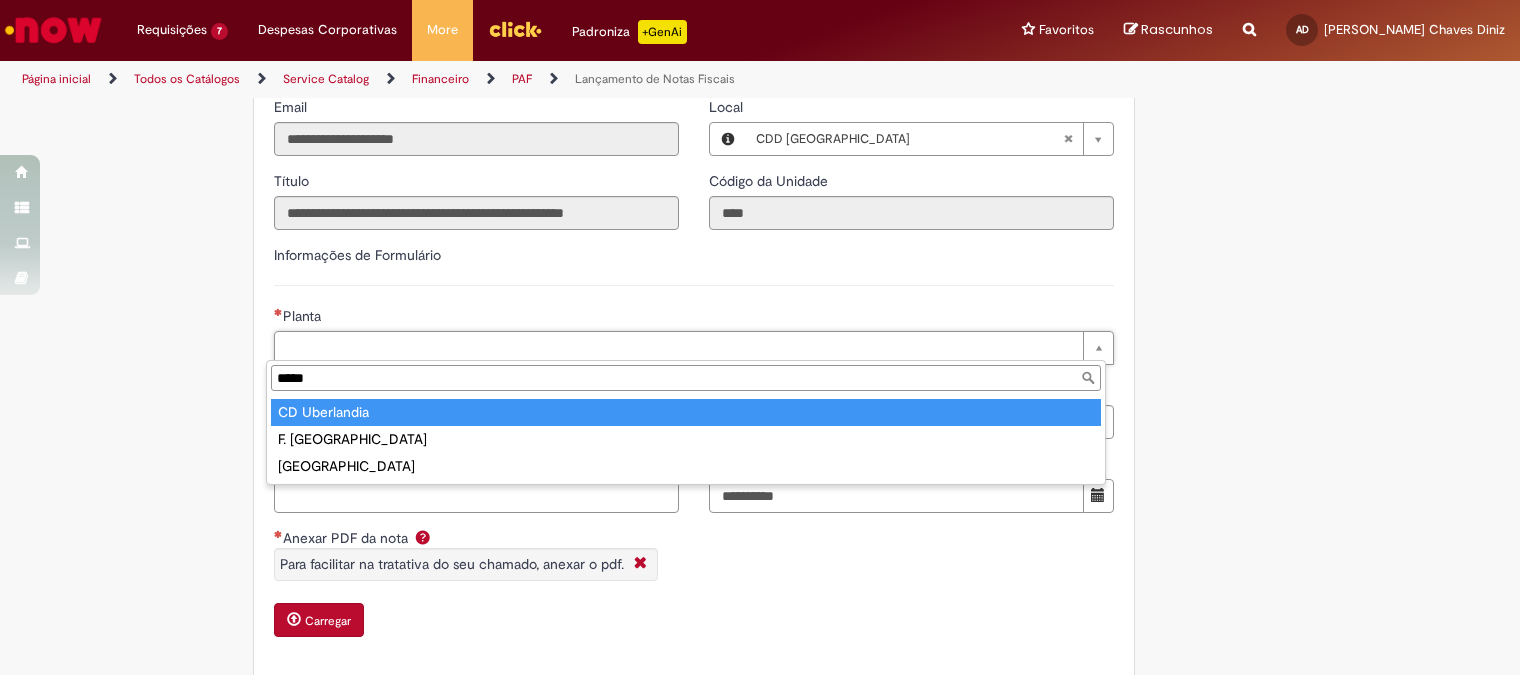 type on "*****" 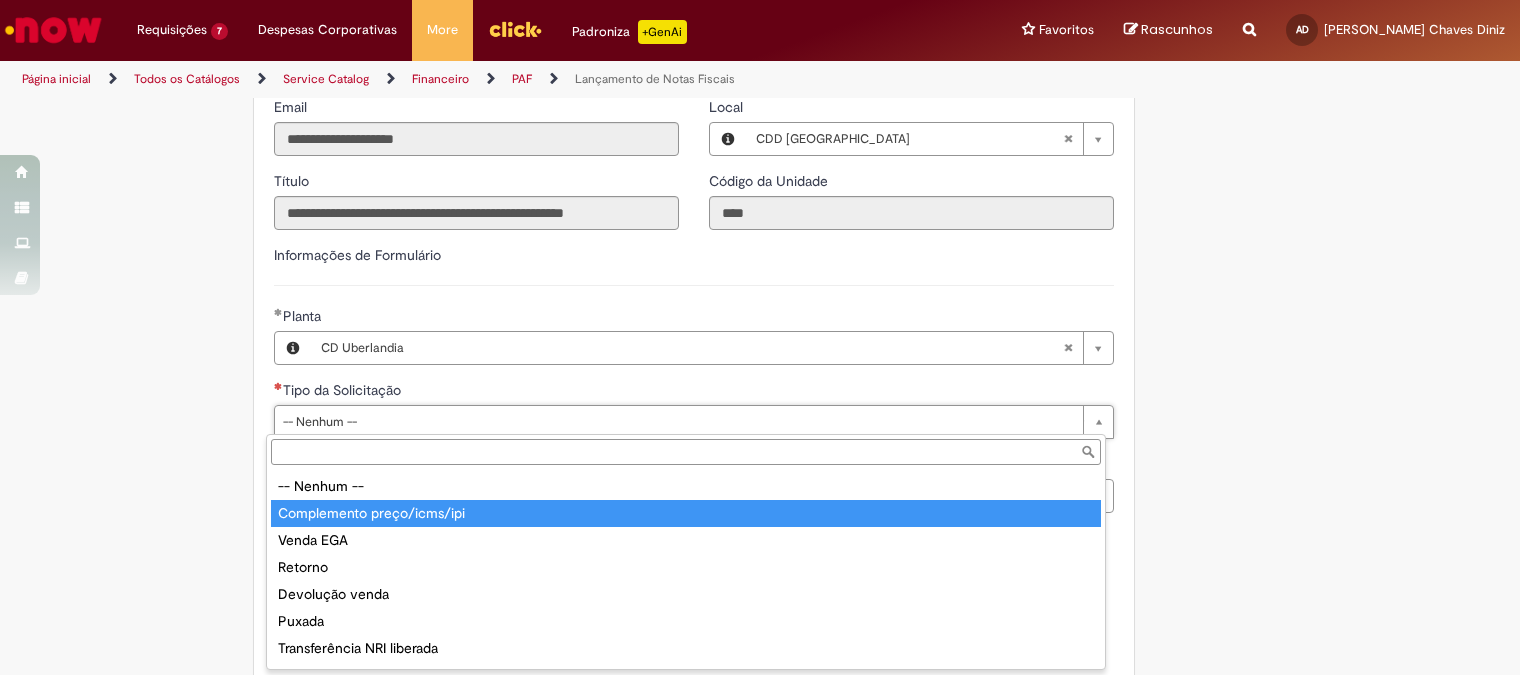 scroll, scrollTop: 50, scrollLeft: 0, axis: vertical 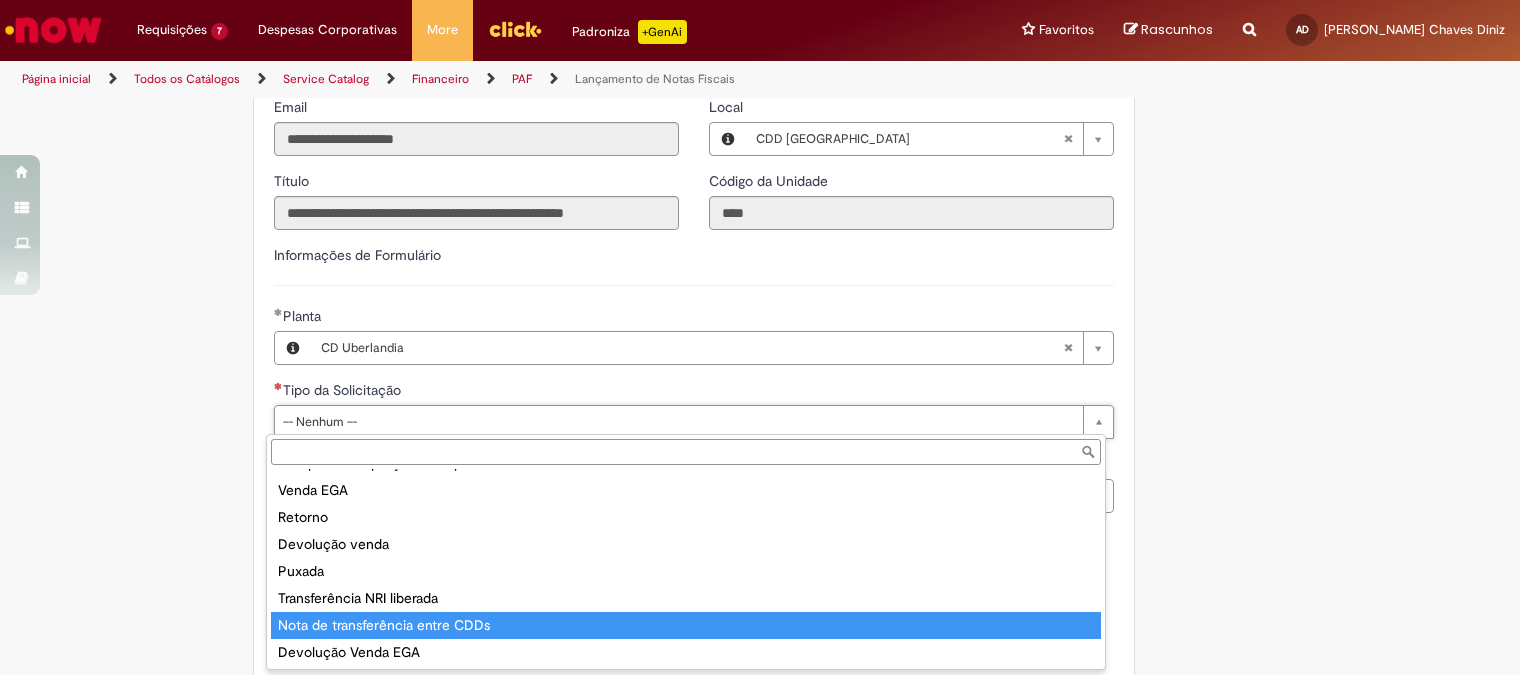 type on "**********" 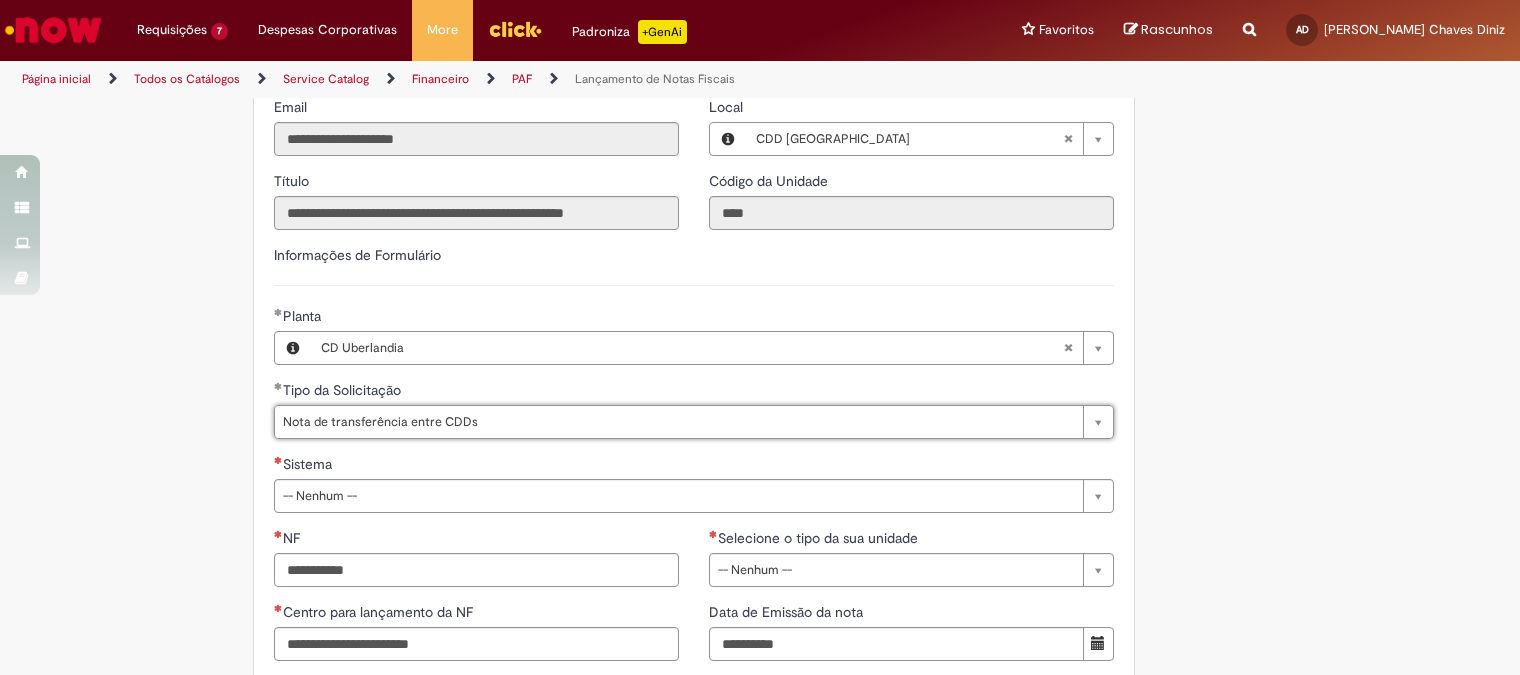 scroll, scrollTop: 1333, scrollLeft: 0, axis: vertical 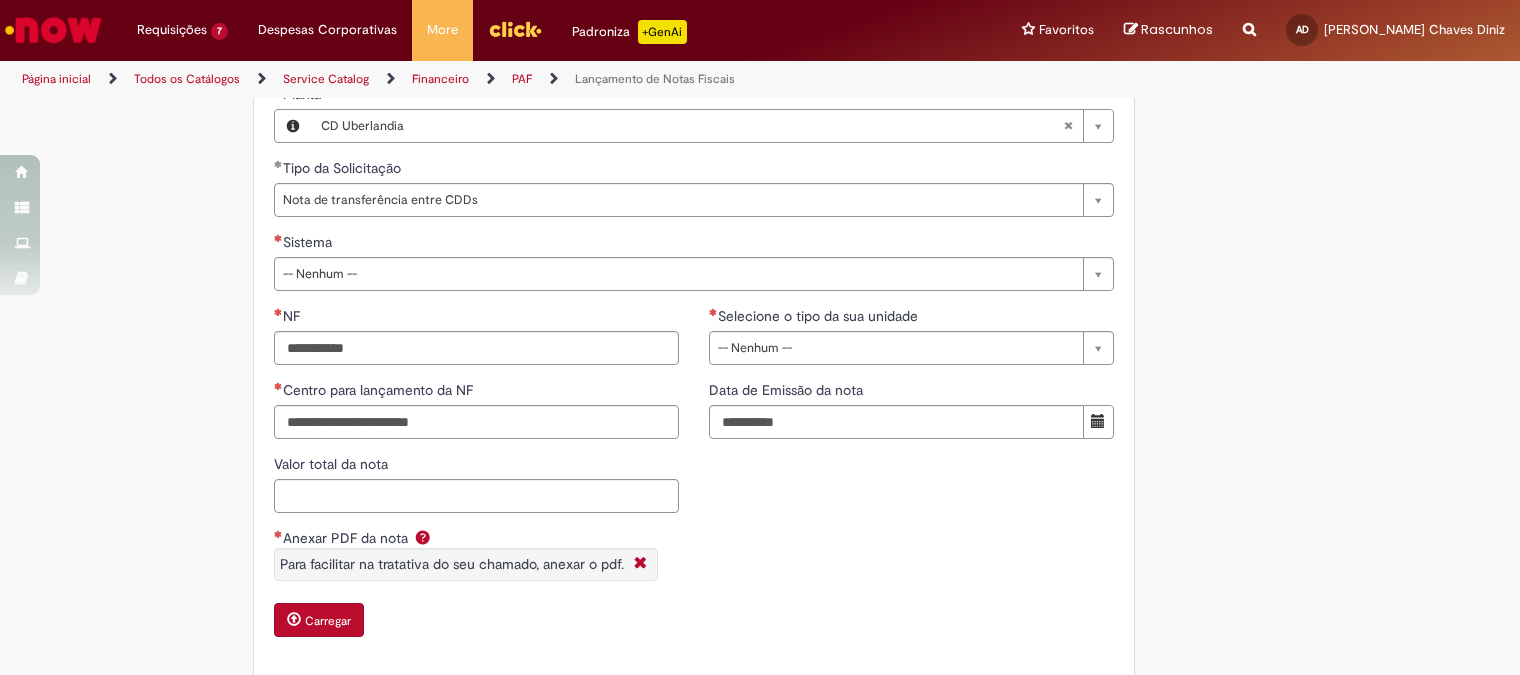 click on "Sistema" at bounding box center (694, 244) 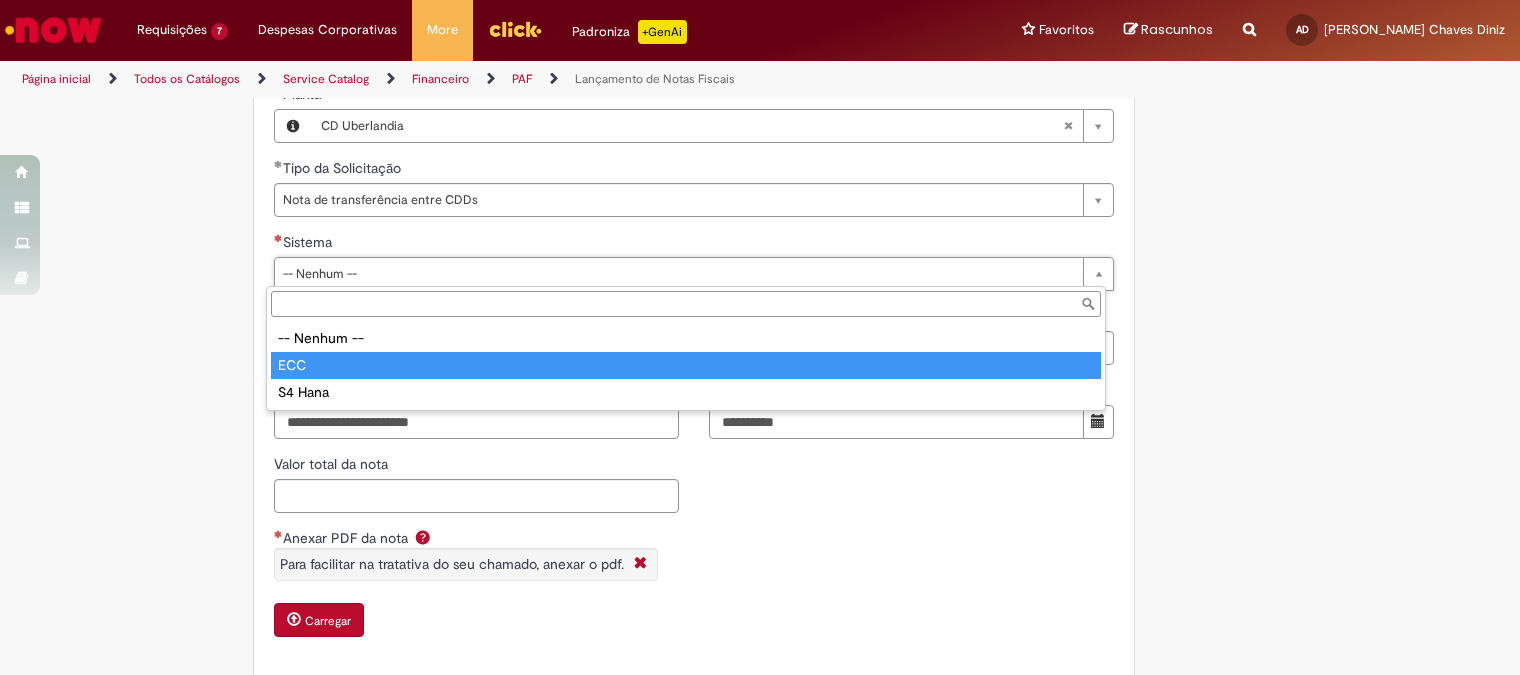 type on "***" 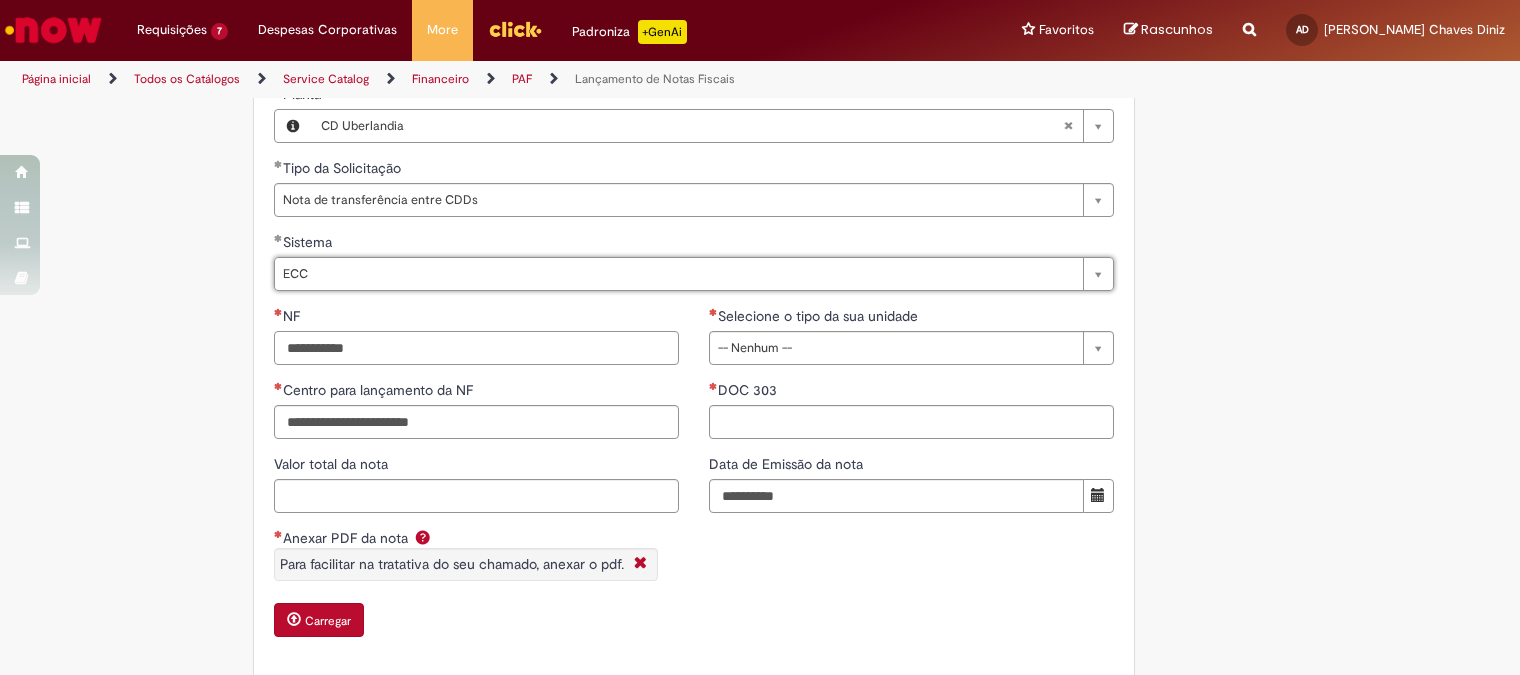 click on "NF" at bounding box center (476, 348) 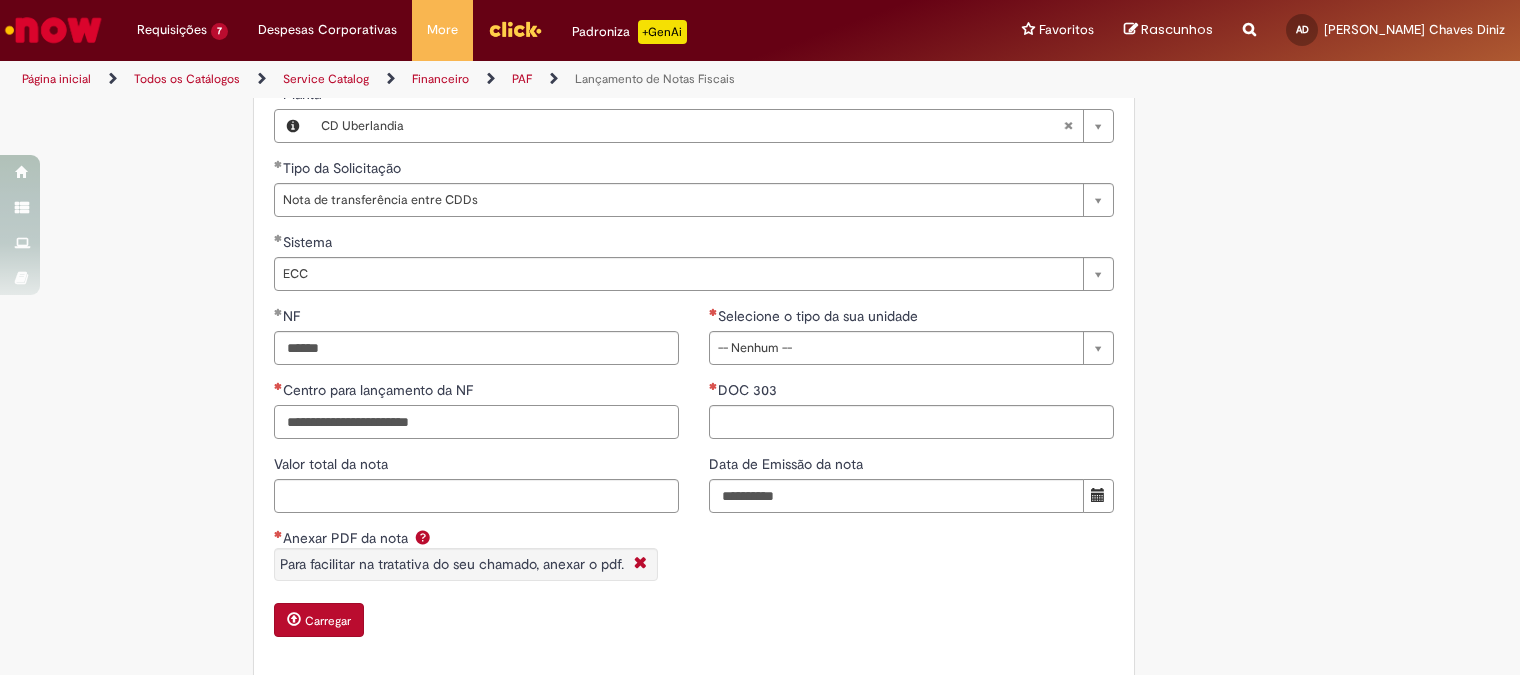 type on "*********" 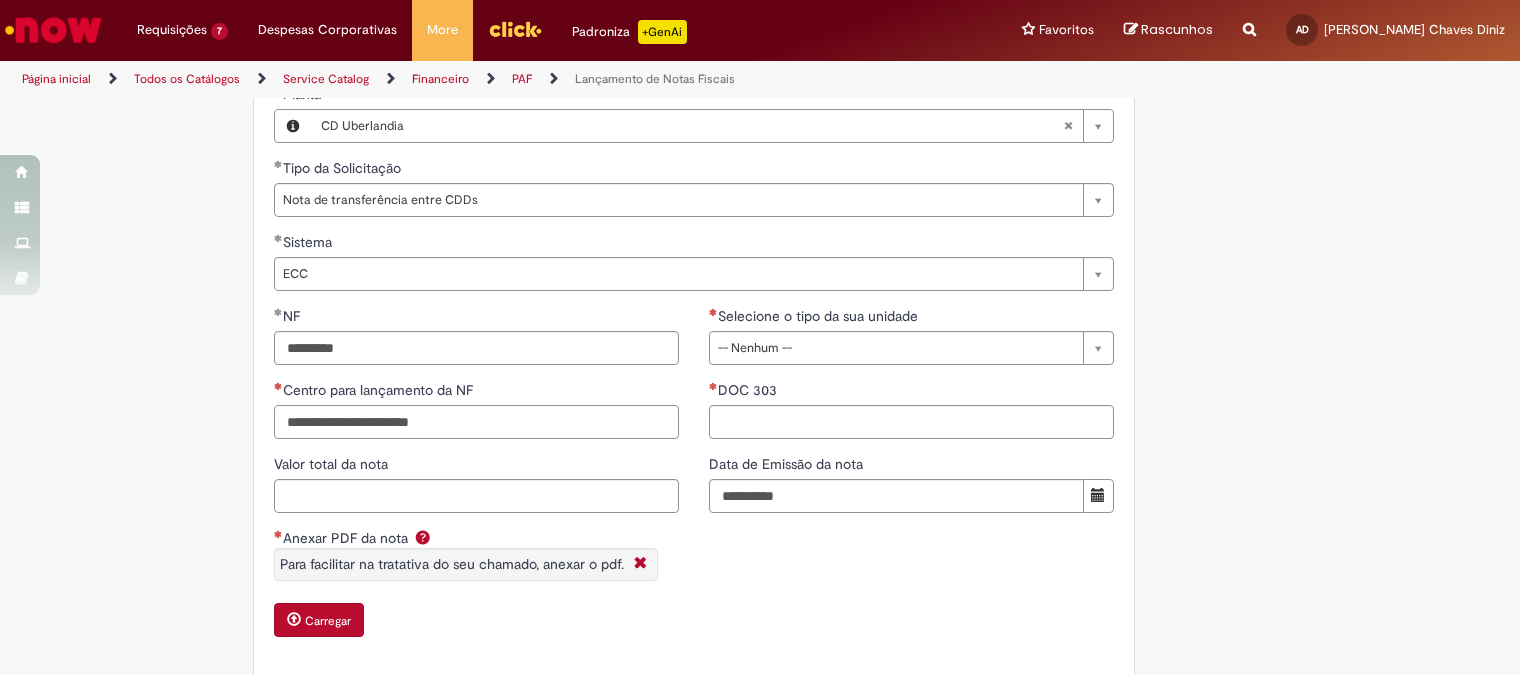 click on "Centro para lançamento da NF" at bounding box center [476, 422] 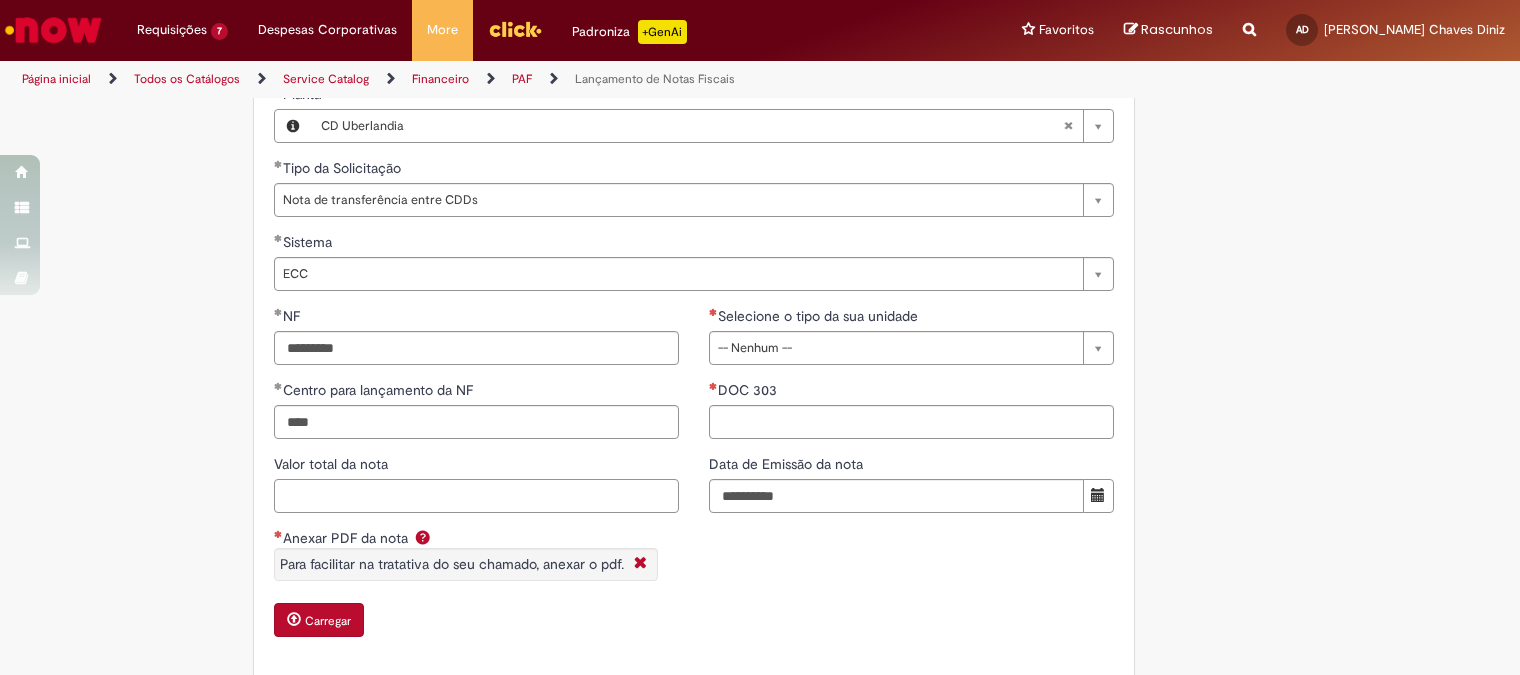 type on "****" 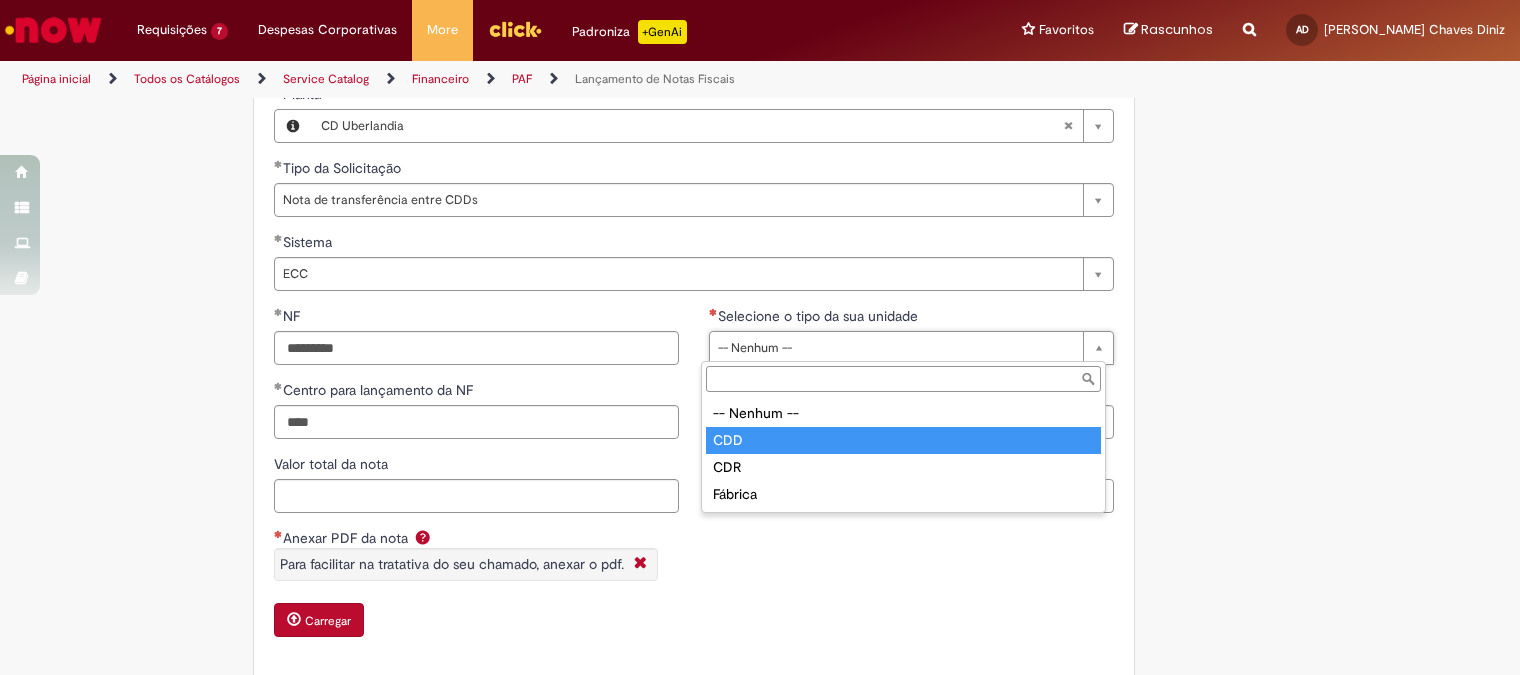 type on "***" 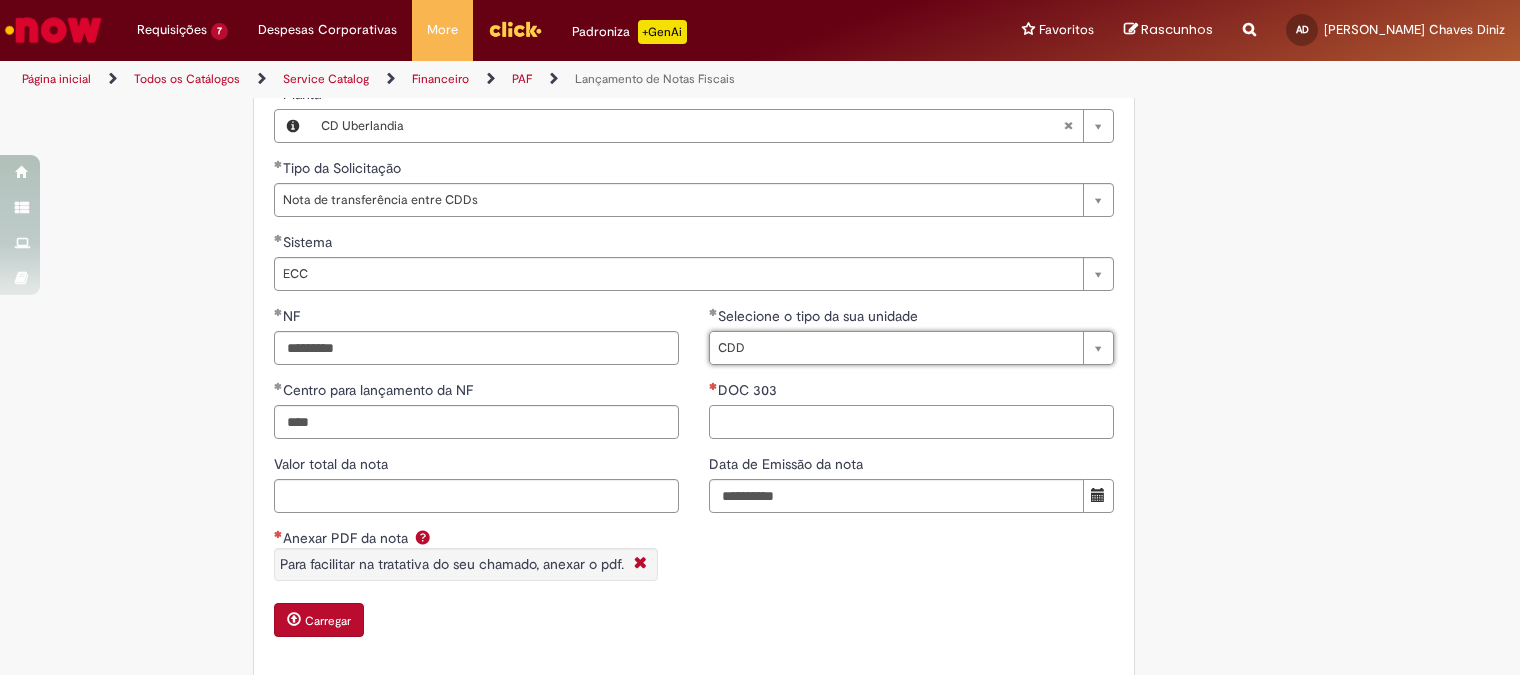 click on "DOC 303" at bounding box center (911, 422) 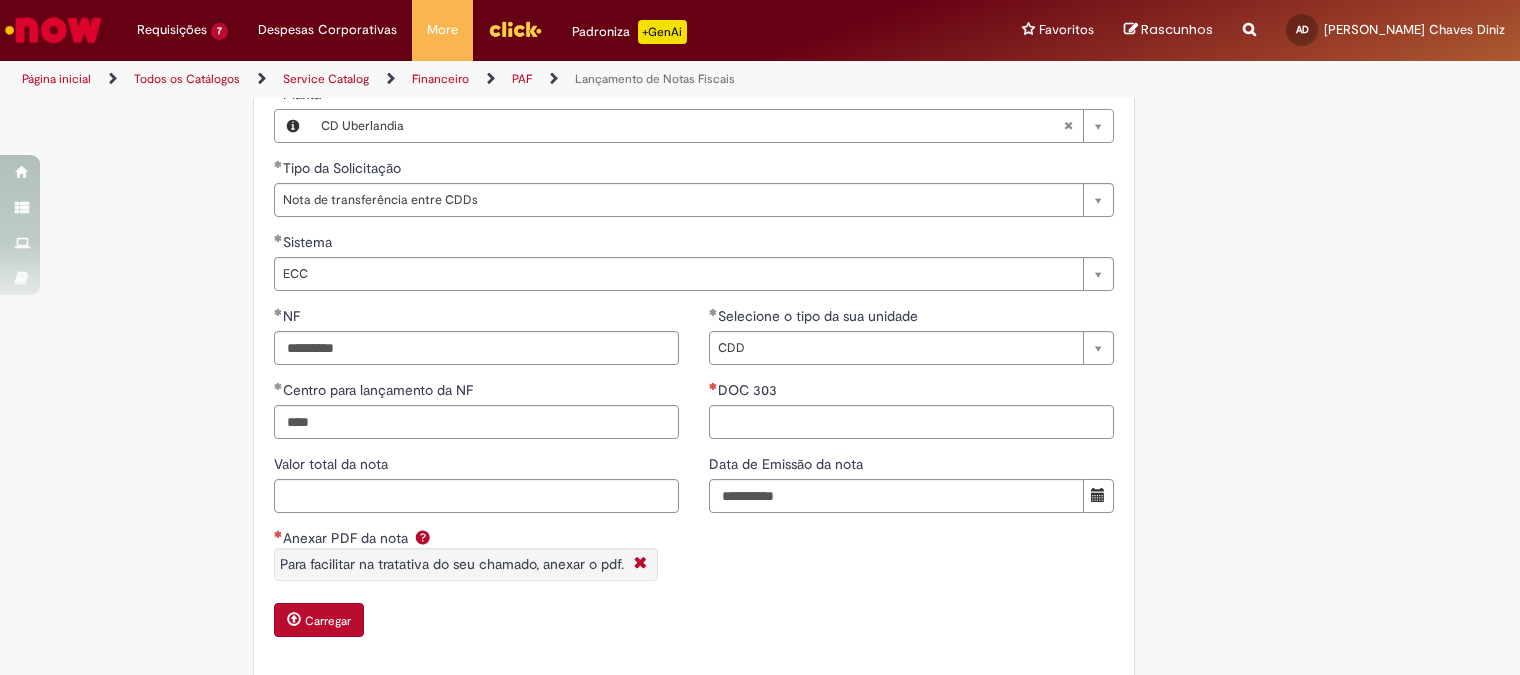click on "**********" at bounding box center [694, 481] 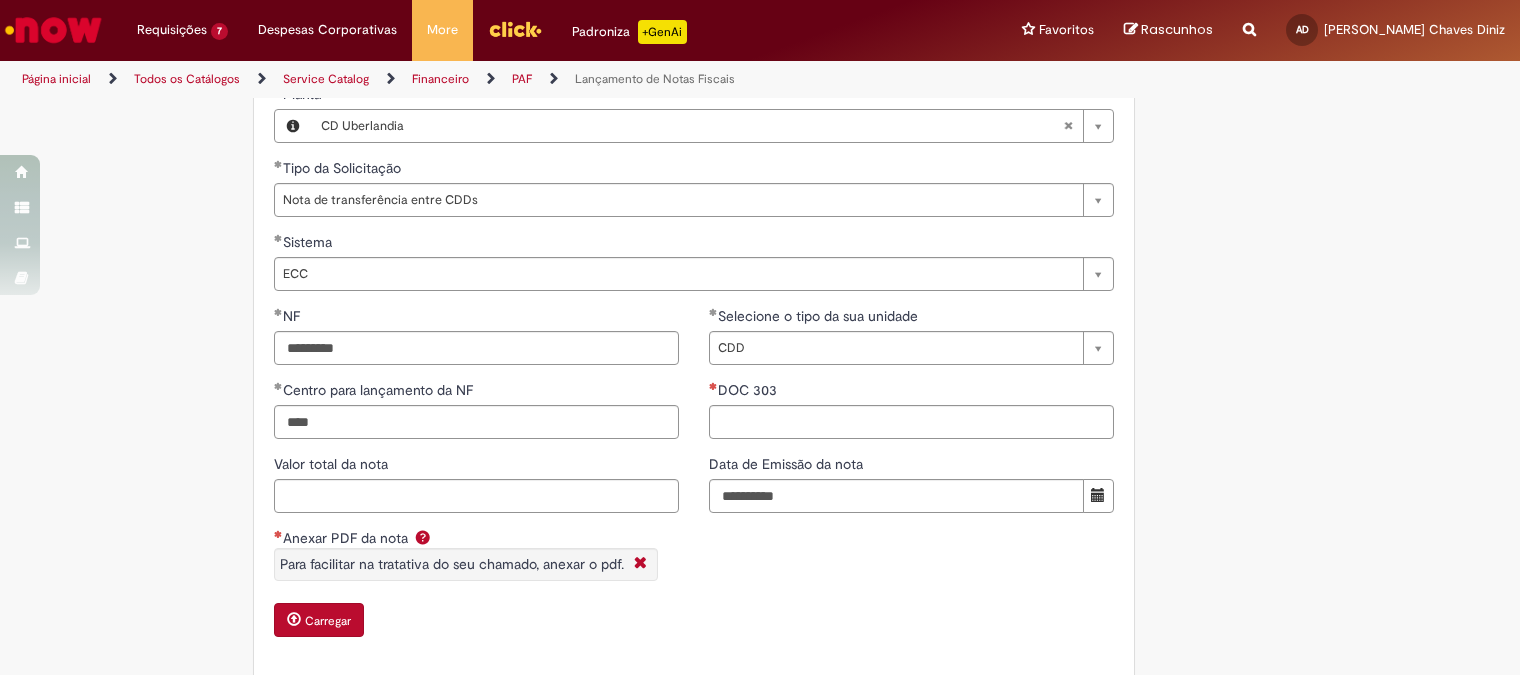 scroll, scrollTop: 1444, scrollLeft: 0, axis: vertical 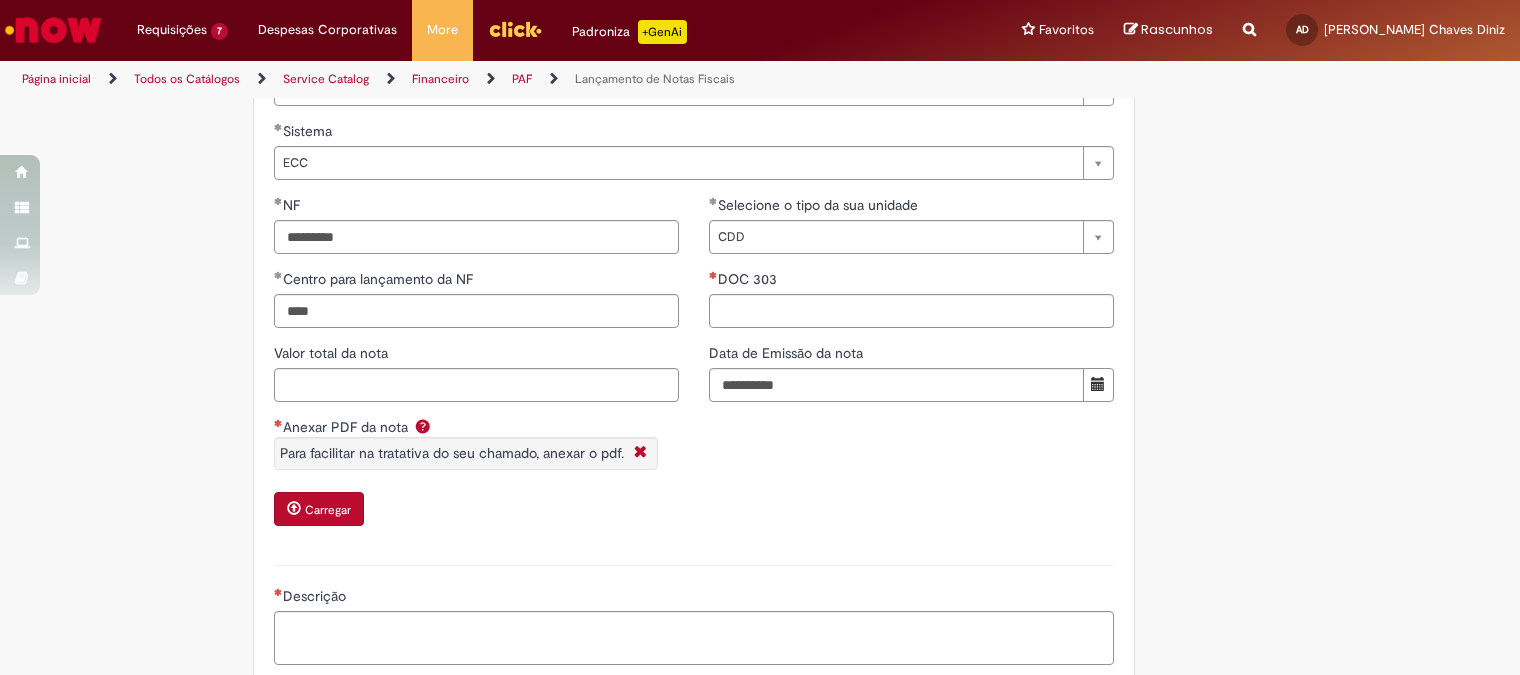 click on "Carregar" at bounding box center [319, 509] 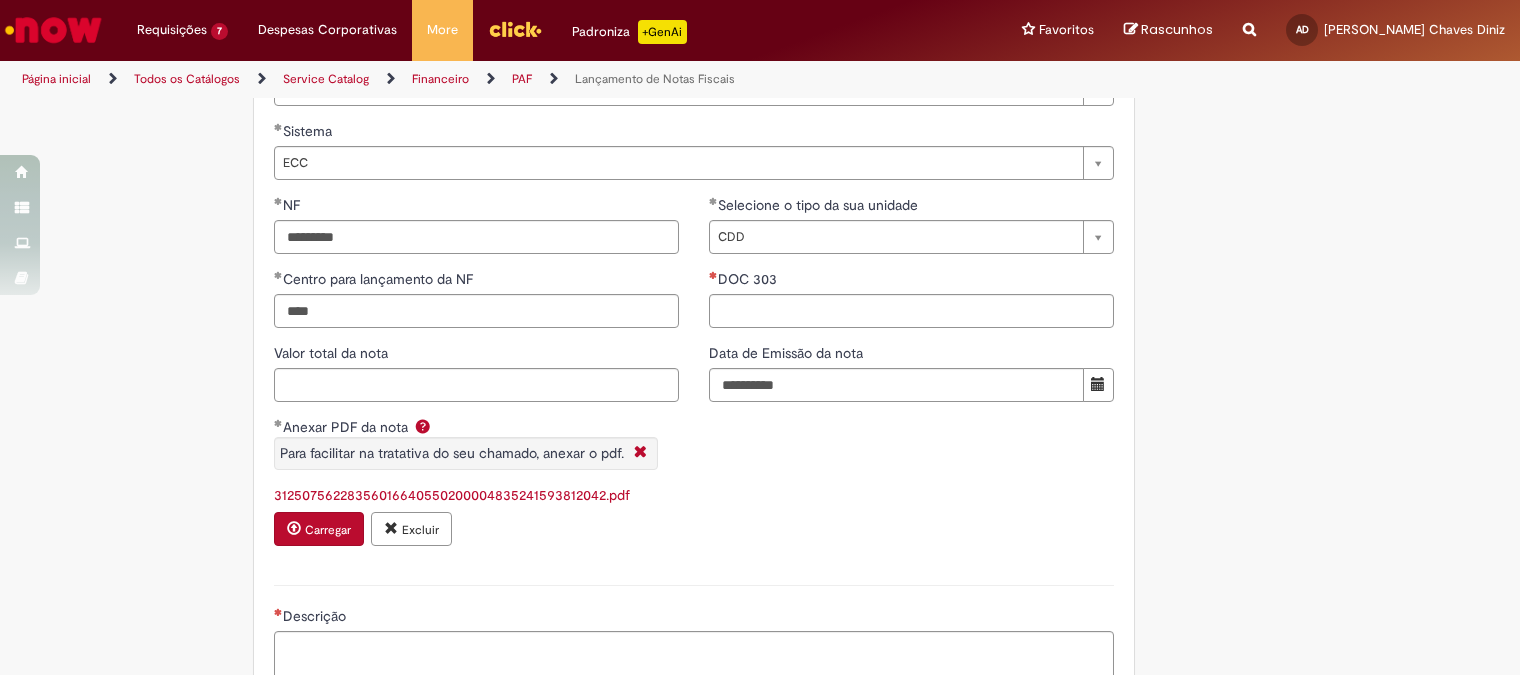 scroll, scrollTop: 1777, scrollLeft: 0, axis: vertical 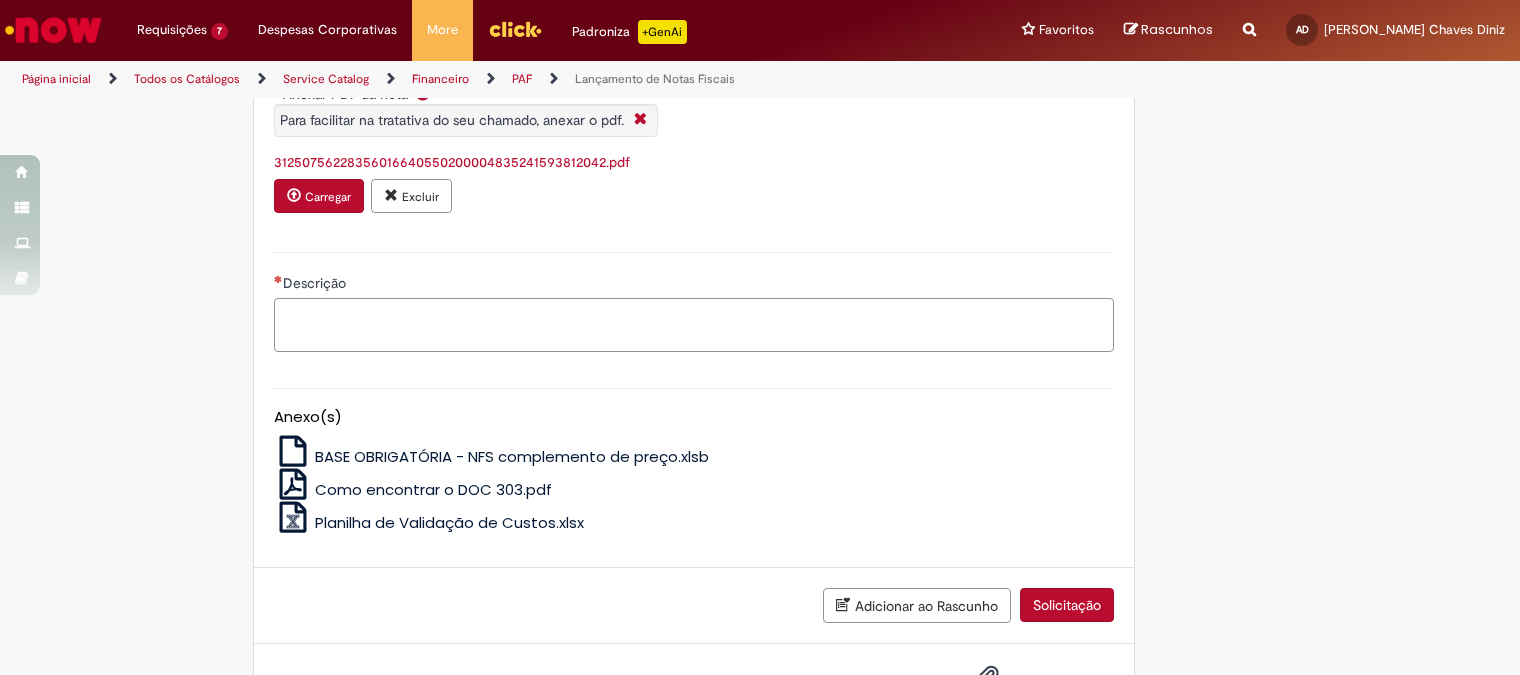 click on "Descrição" at bounding box center [694, 325] 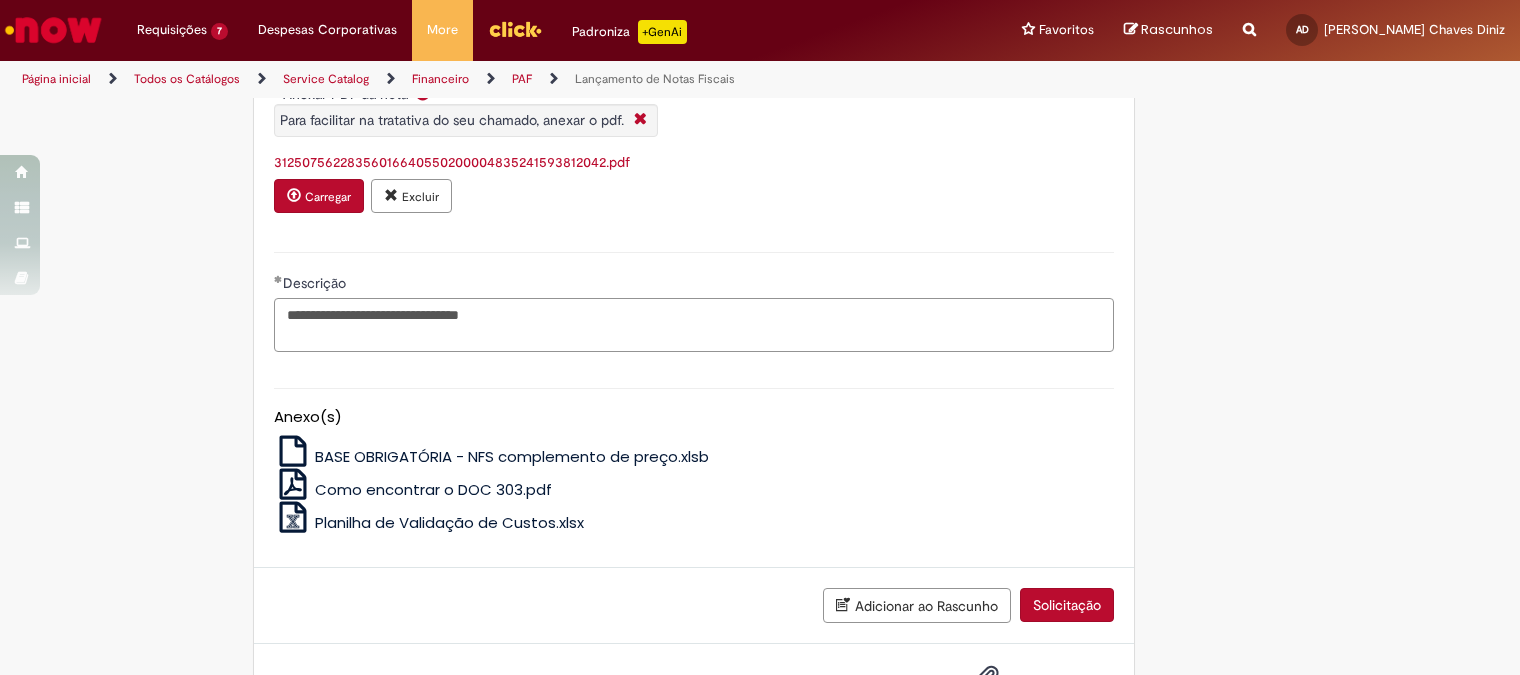 scroll, scrollTop: 1555, scrollLeft: 0, axis: vertical 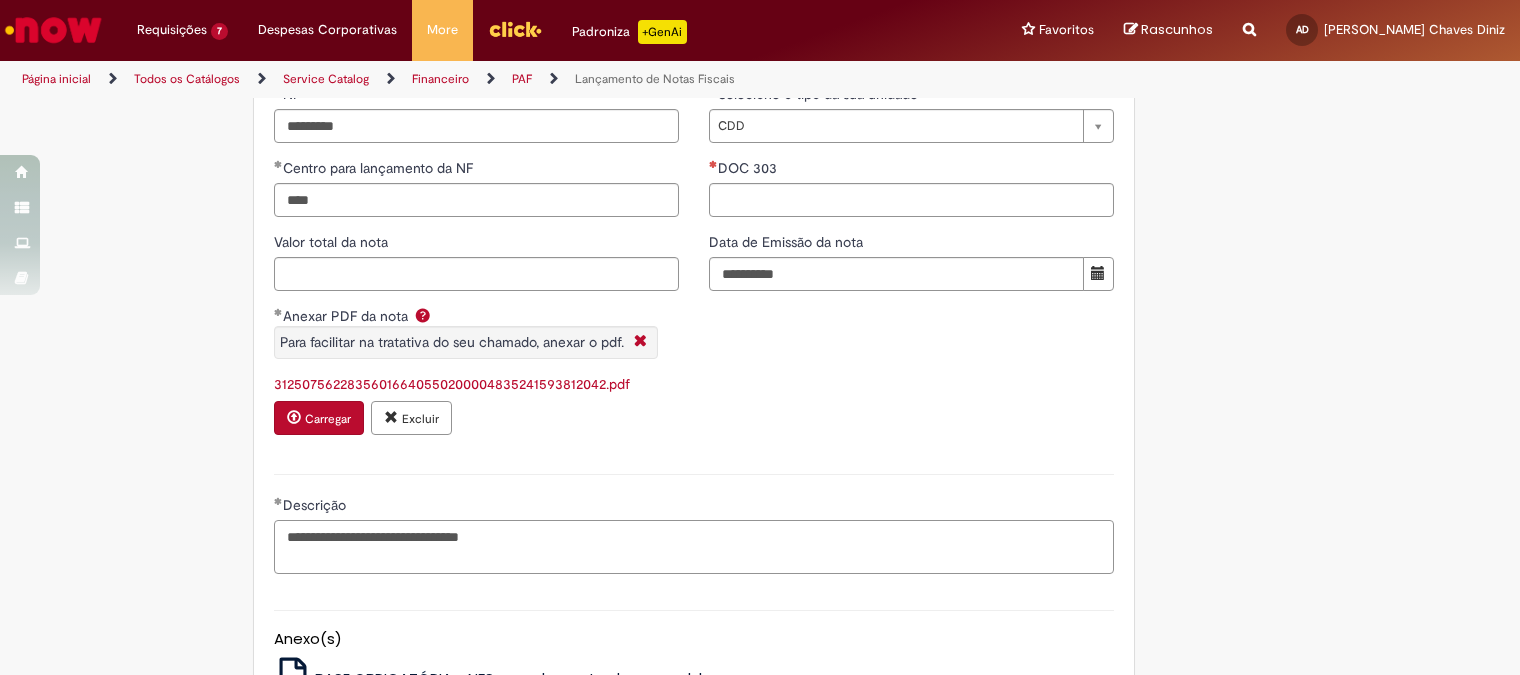 type on "**********" 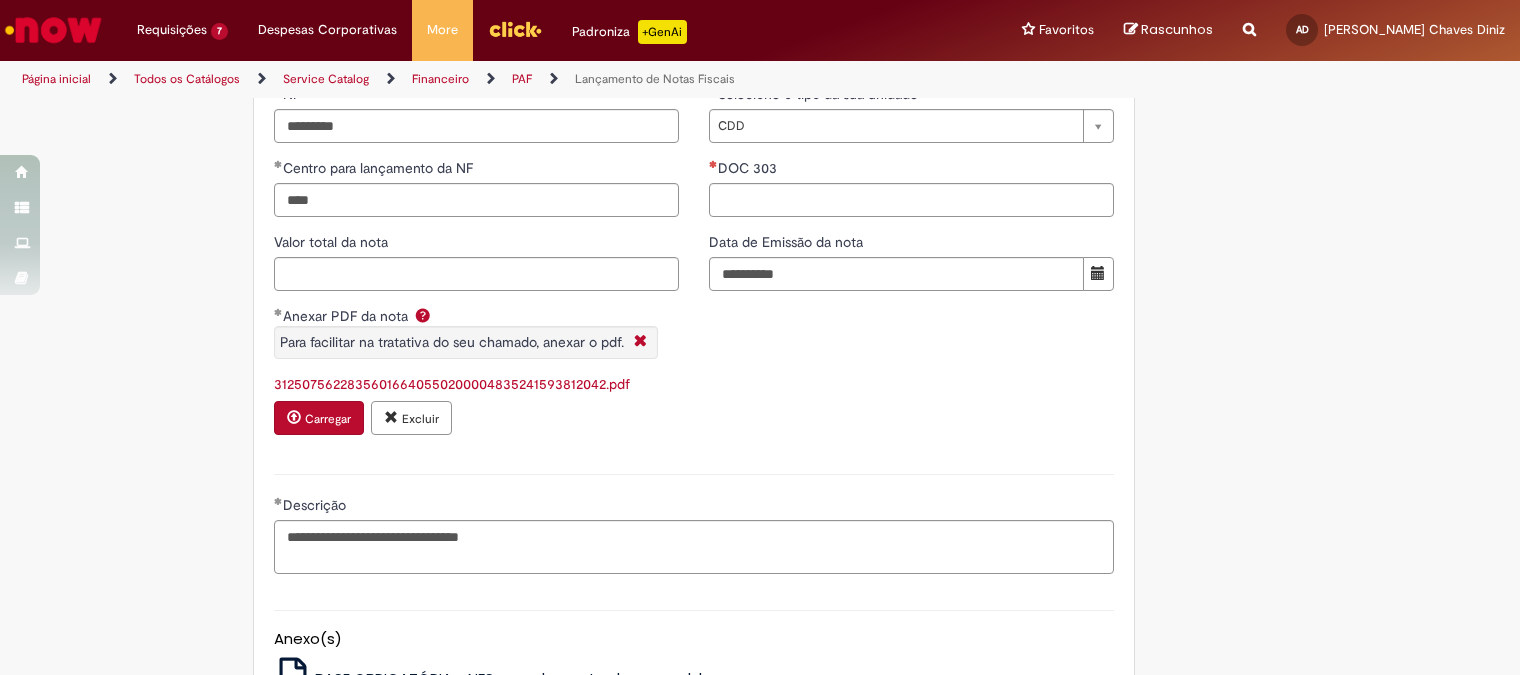 click on "**********" at bounding box center (694, 269) 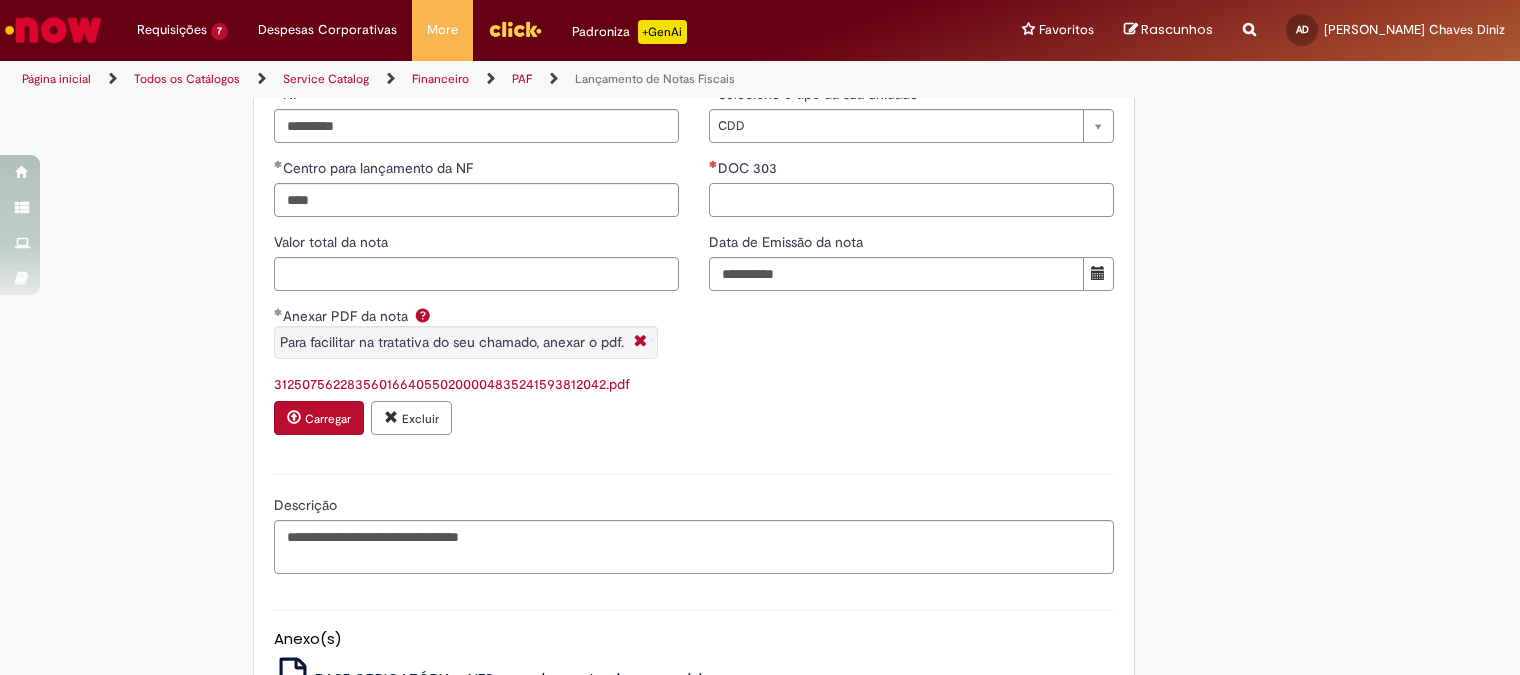 click on "DOC 303" at bounding box center (911, 200) 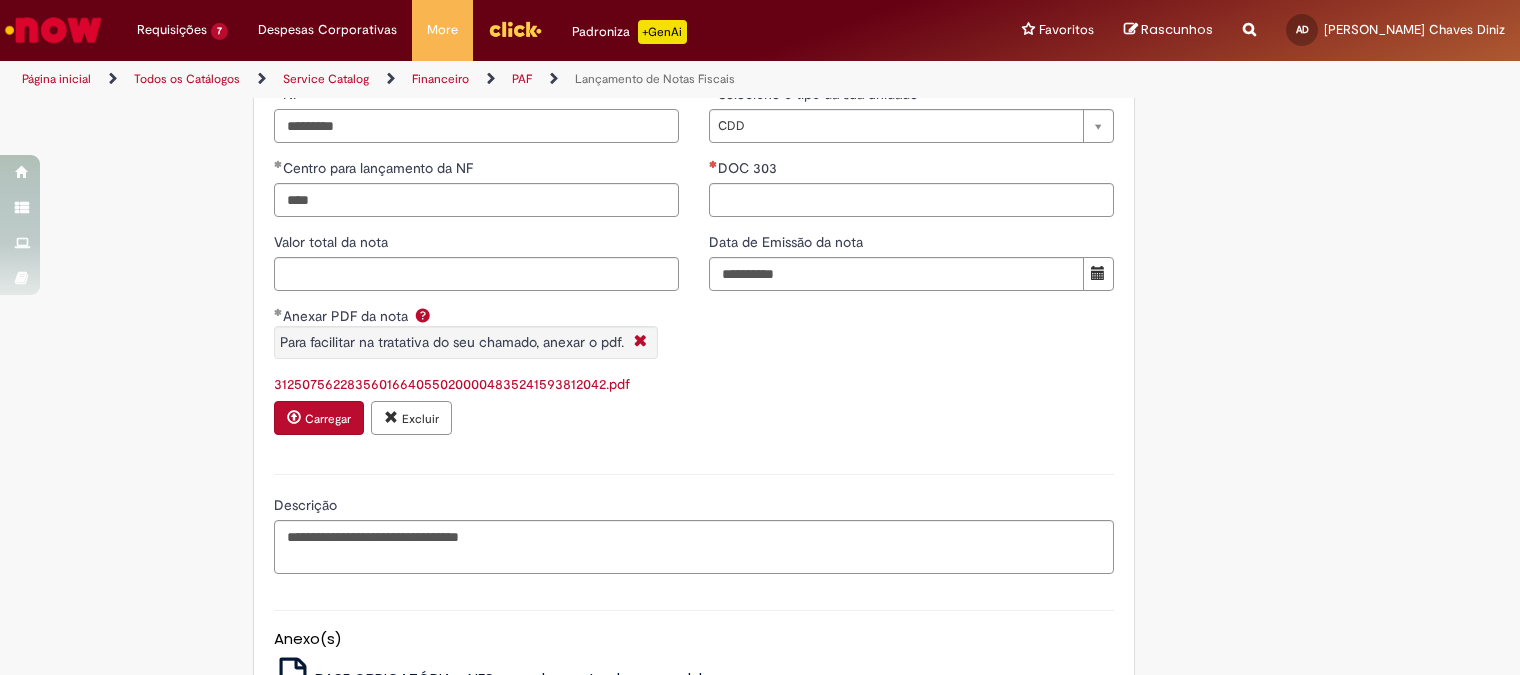 drag, startPoint x: 371, startPoint y: 115, endPoint x: 337, endPoint y: 130, distance: 37.161808 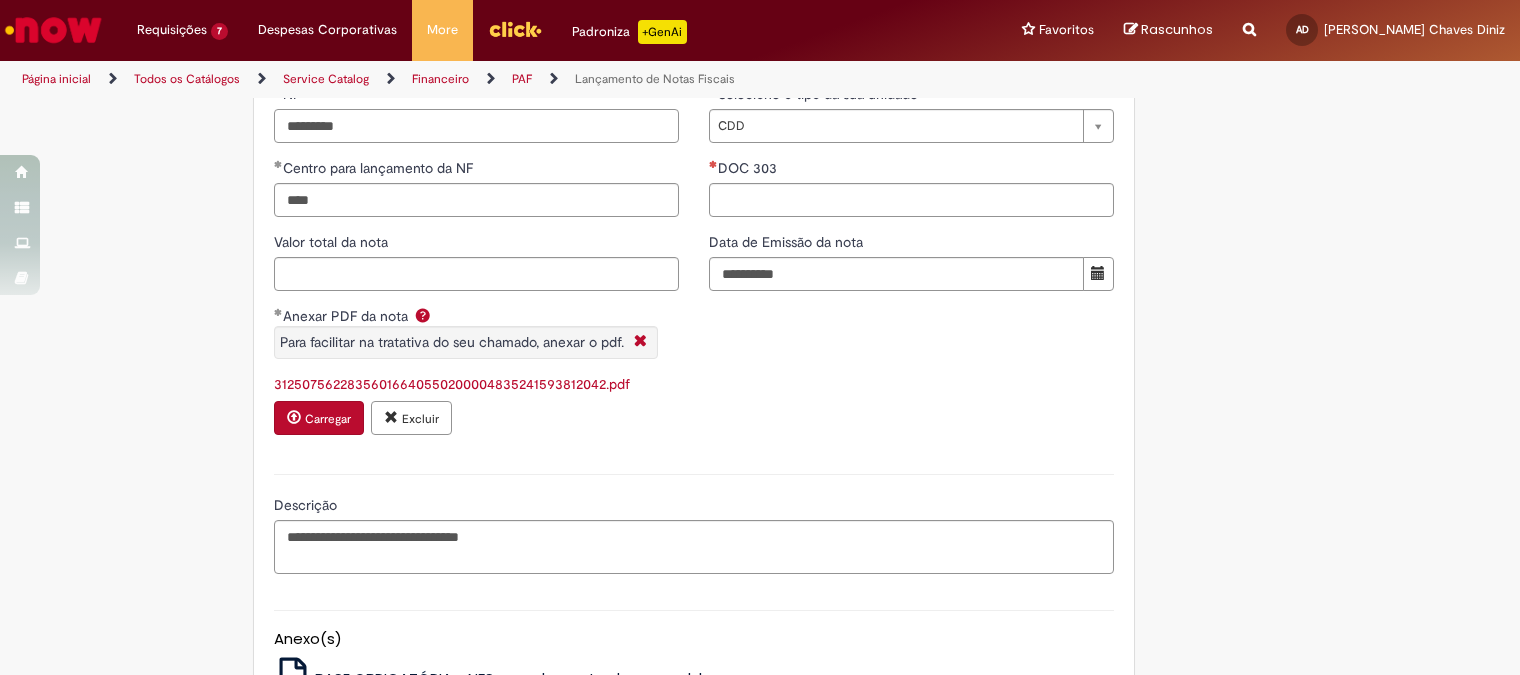 type on "*********" 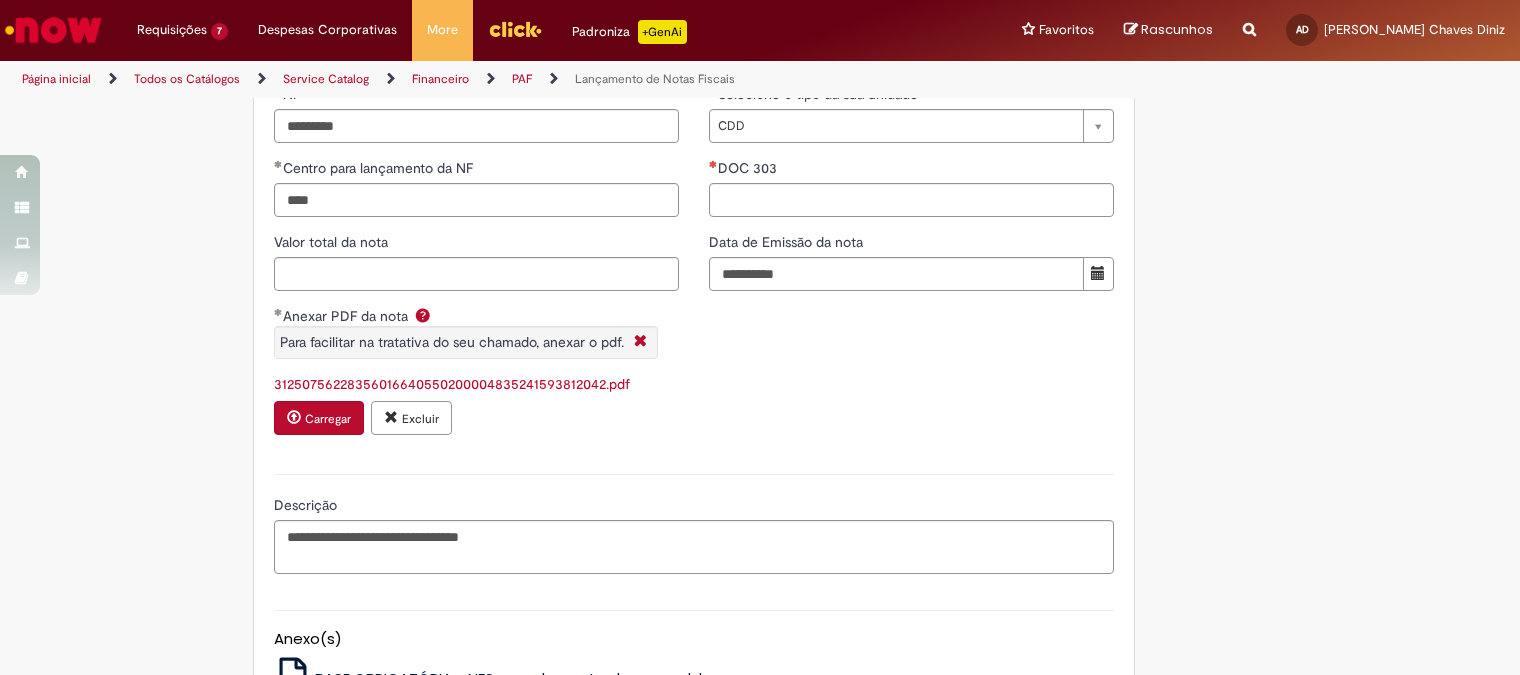 click at bounding box center [694, 474] 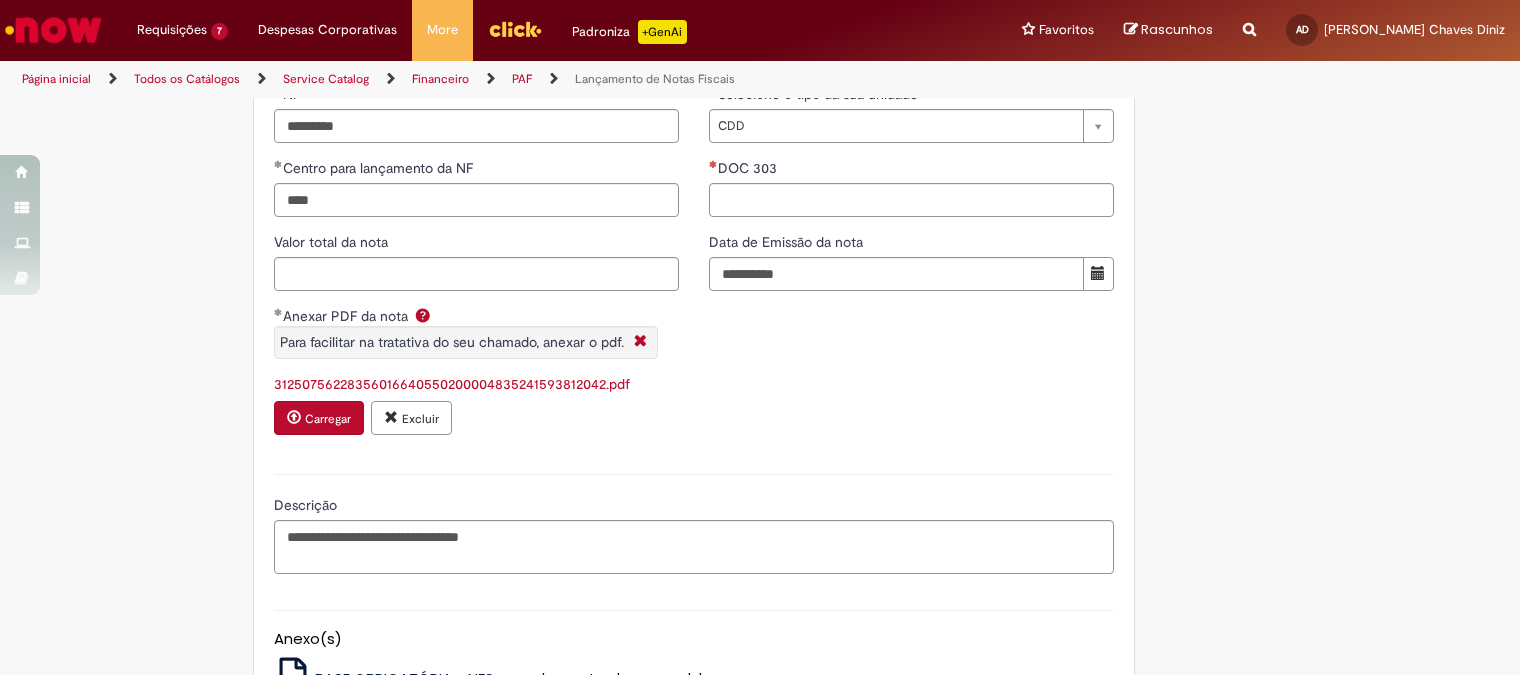 click on "Excluir" at bounding box center (420, 419) 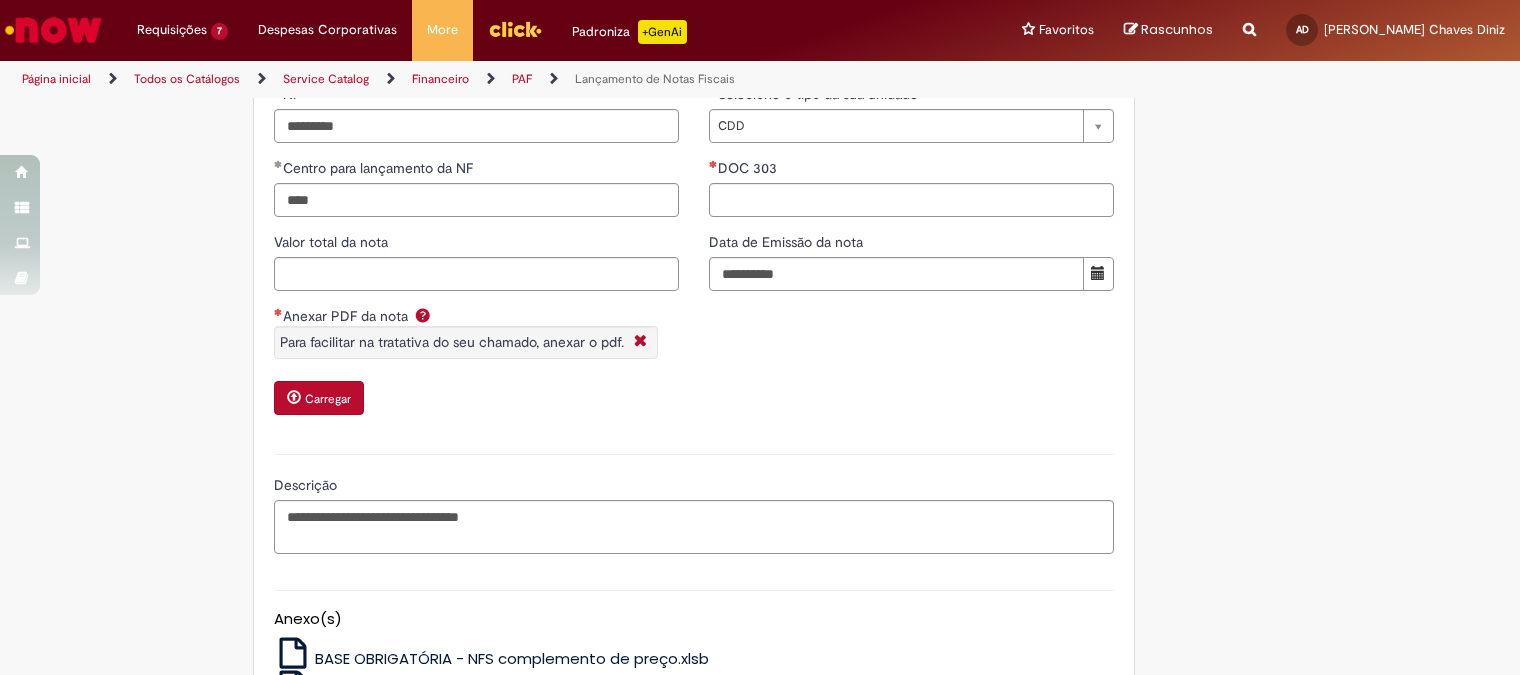 click on "**********" at bounding box center (694, 259) 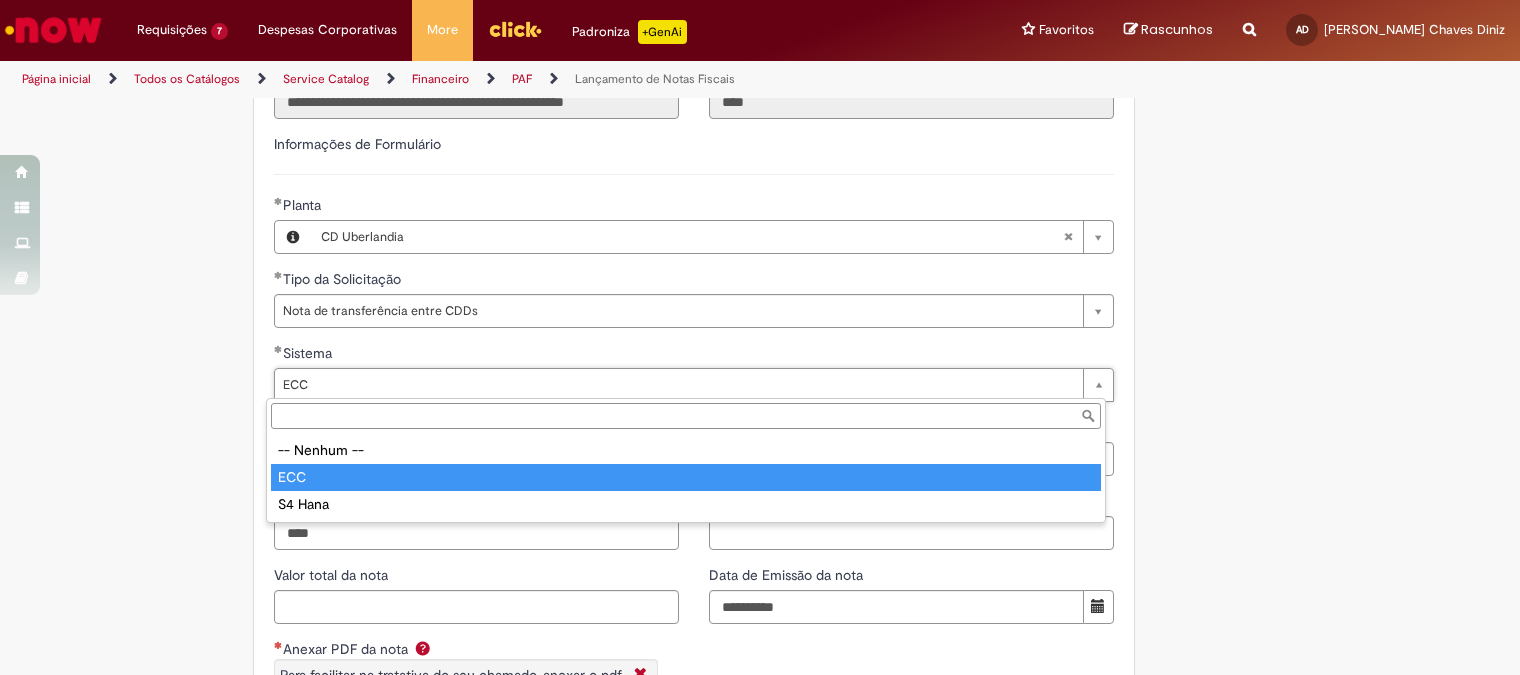 type on "***" 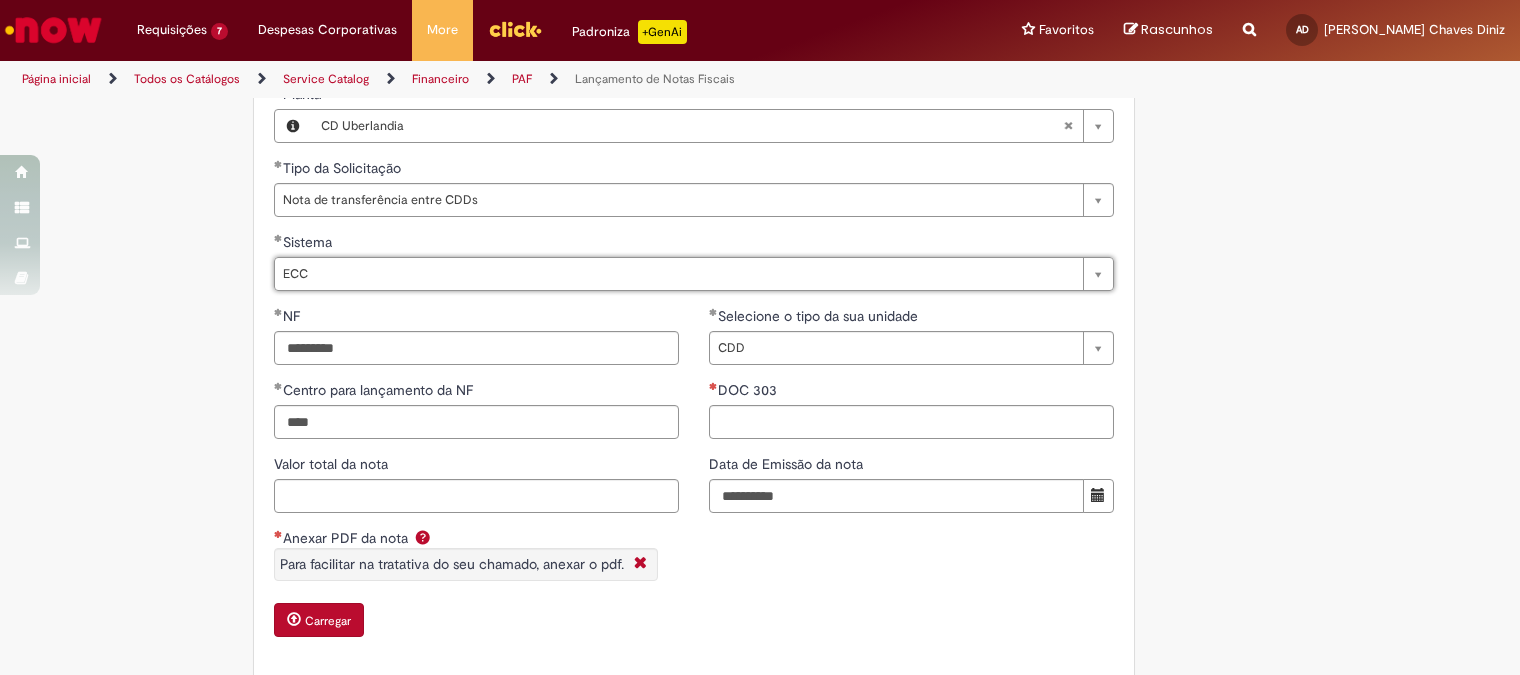 scroll, scrollTop: 1444, scrollLeft: 0, axis: vertical 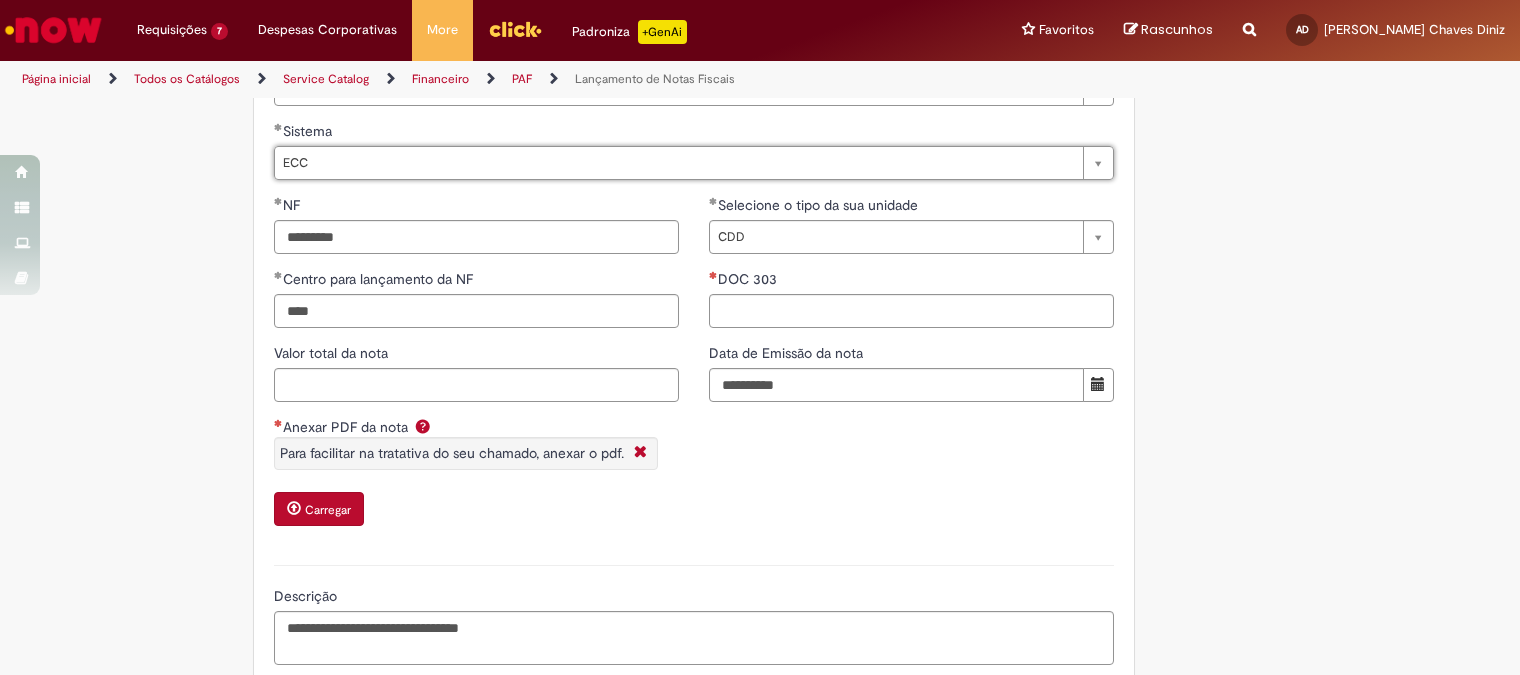 click on "Carregar" at bounding box center [328, 510] 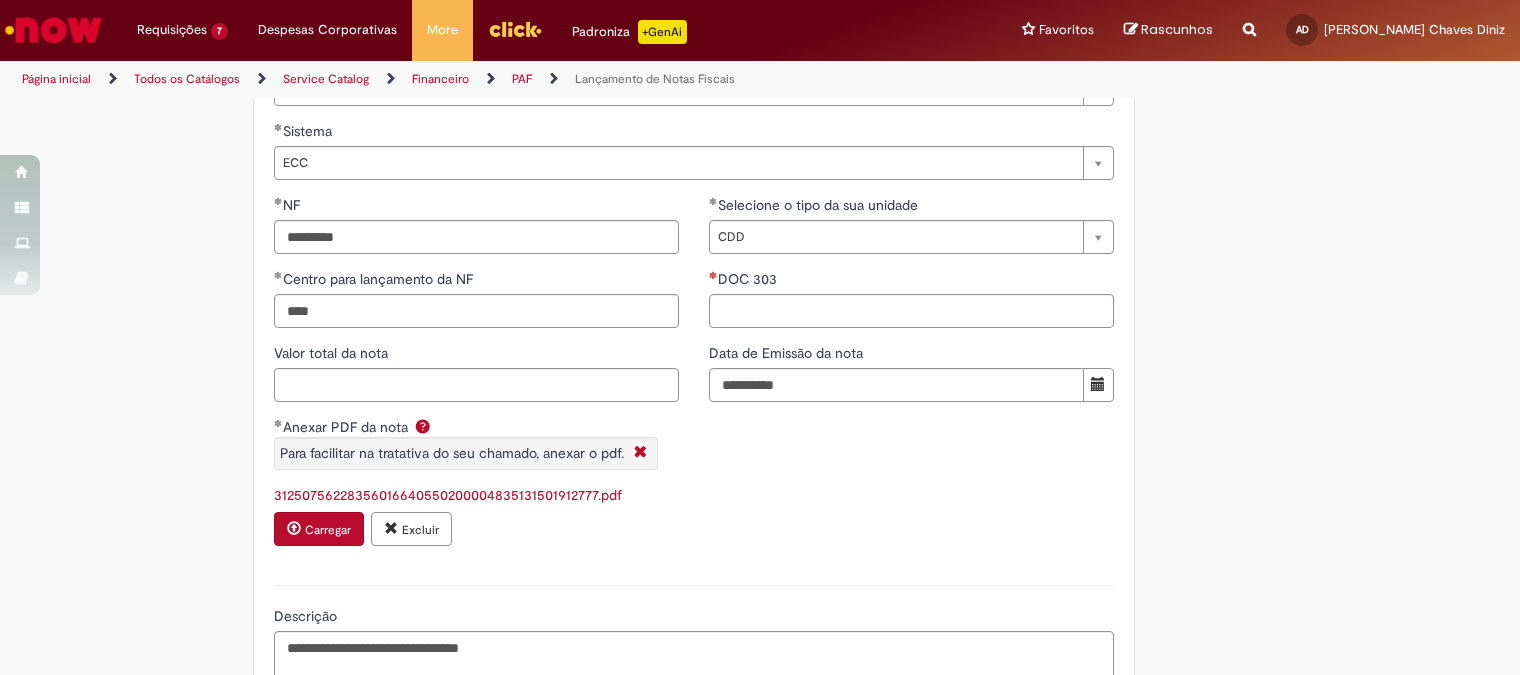 click on "**********" at bounding box center (694, 380) 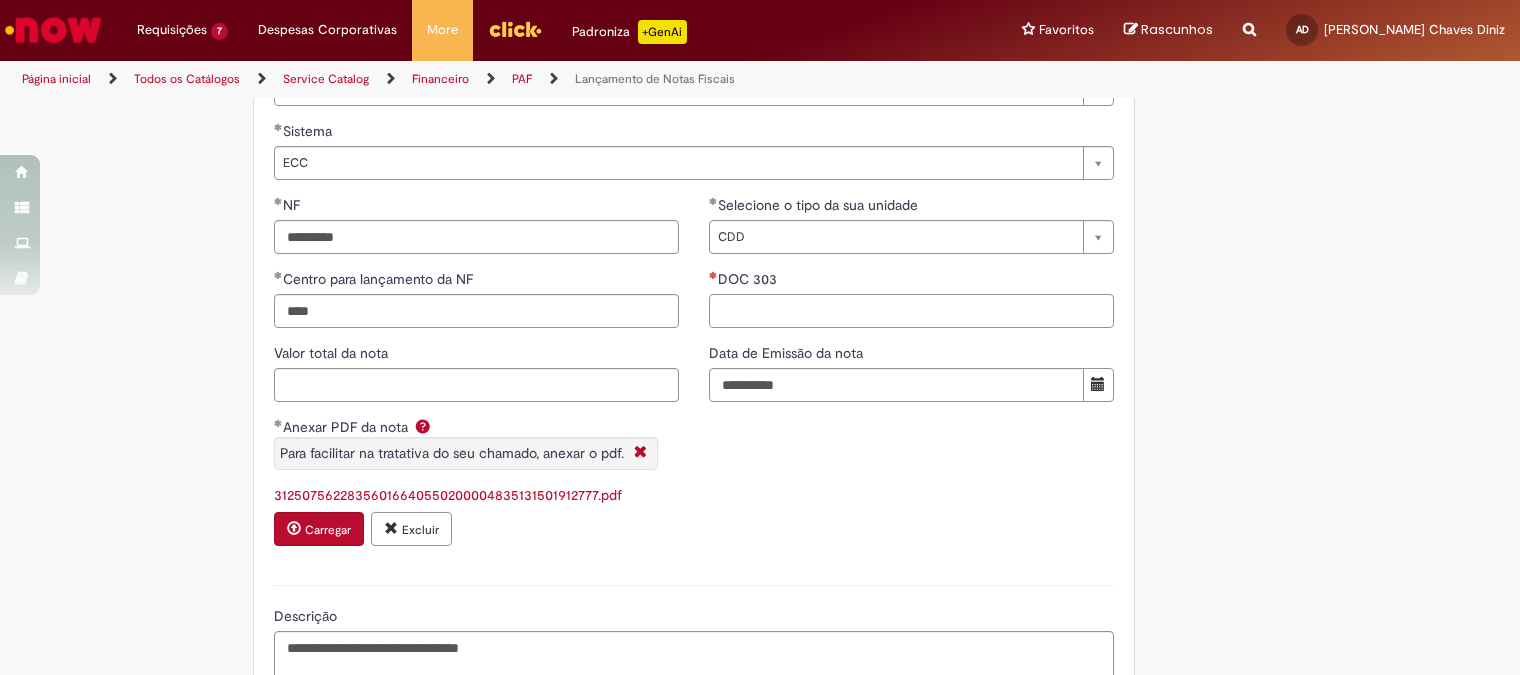 click on "DOC 303" at bounding box center [911, 311] 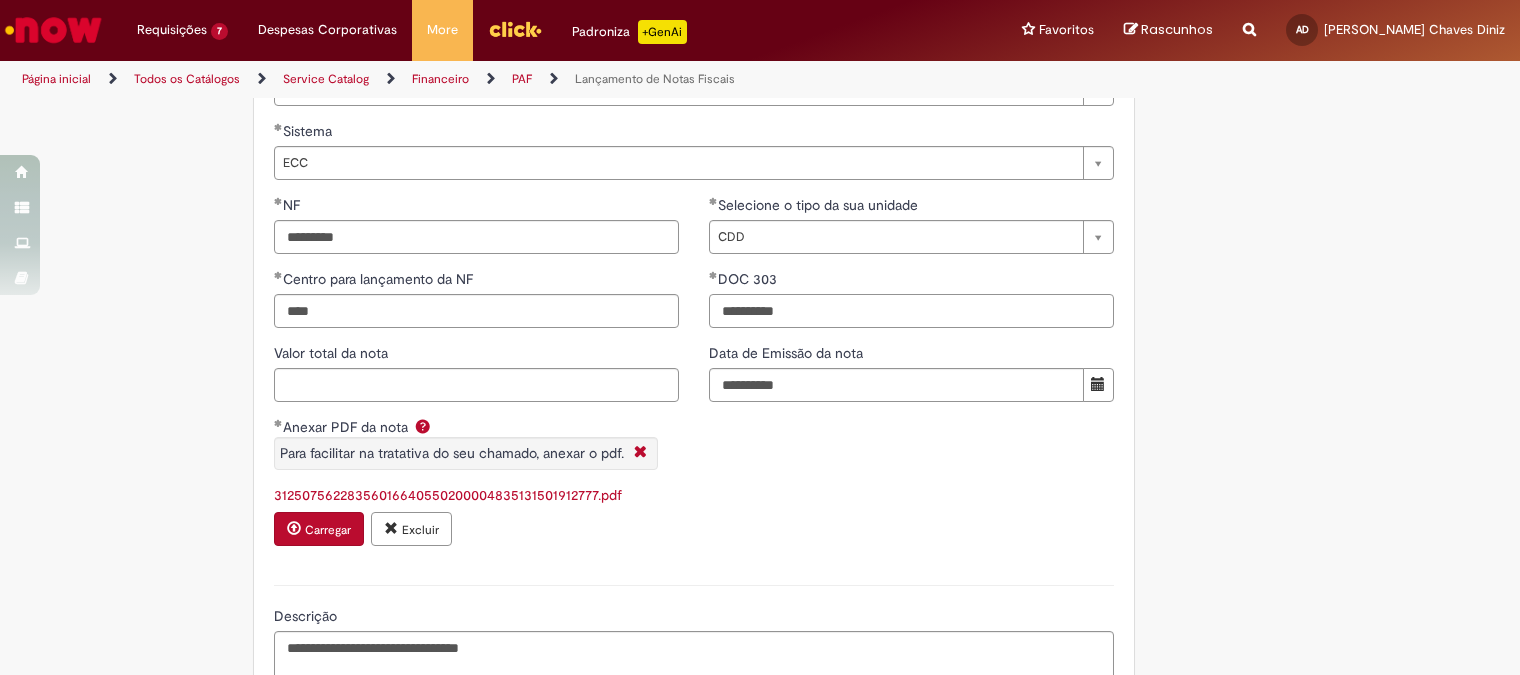 type on "**********" 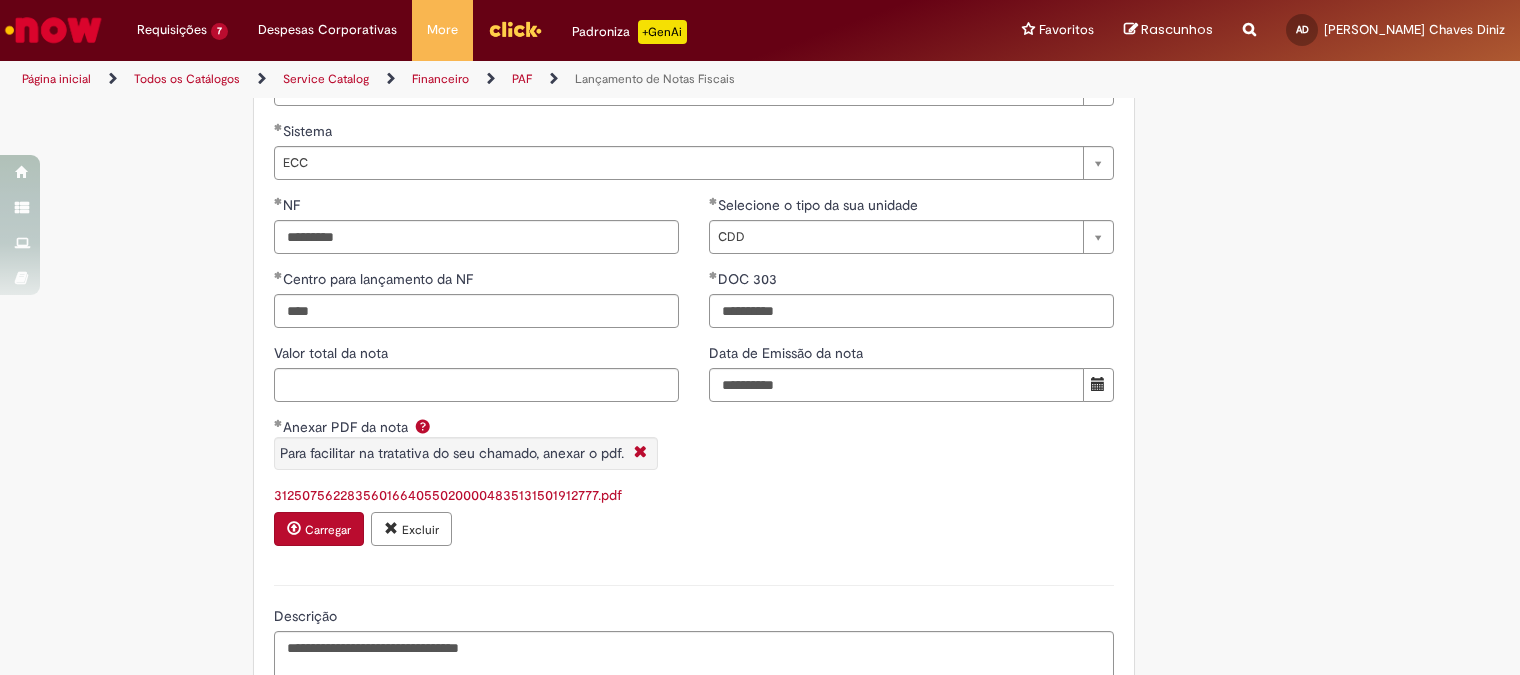 click on "**********" at bounding box center (694, 380) 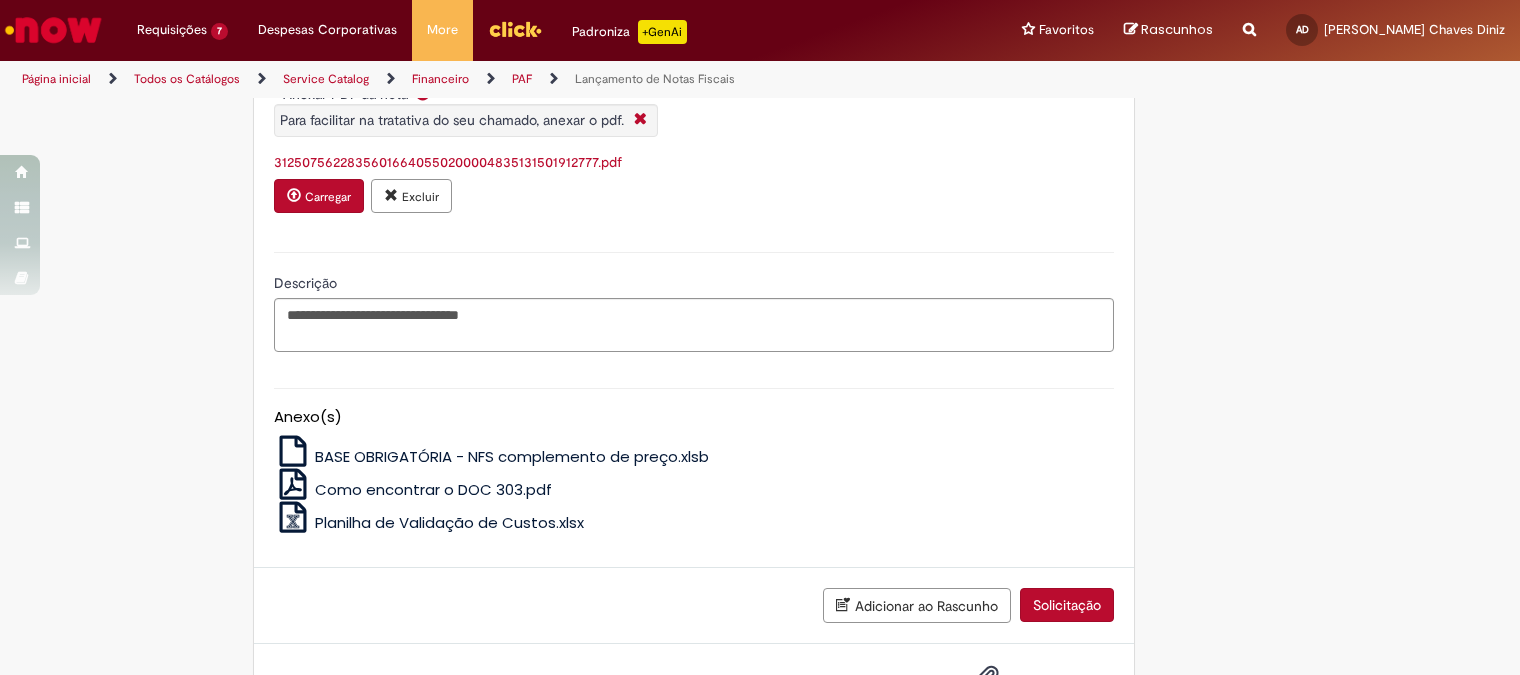 scroll, scrollTop: 1861, scrollLeft: 0, axis: vertical 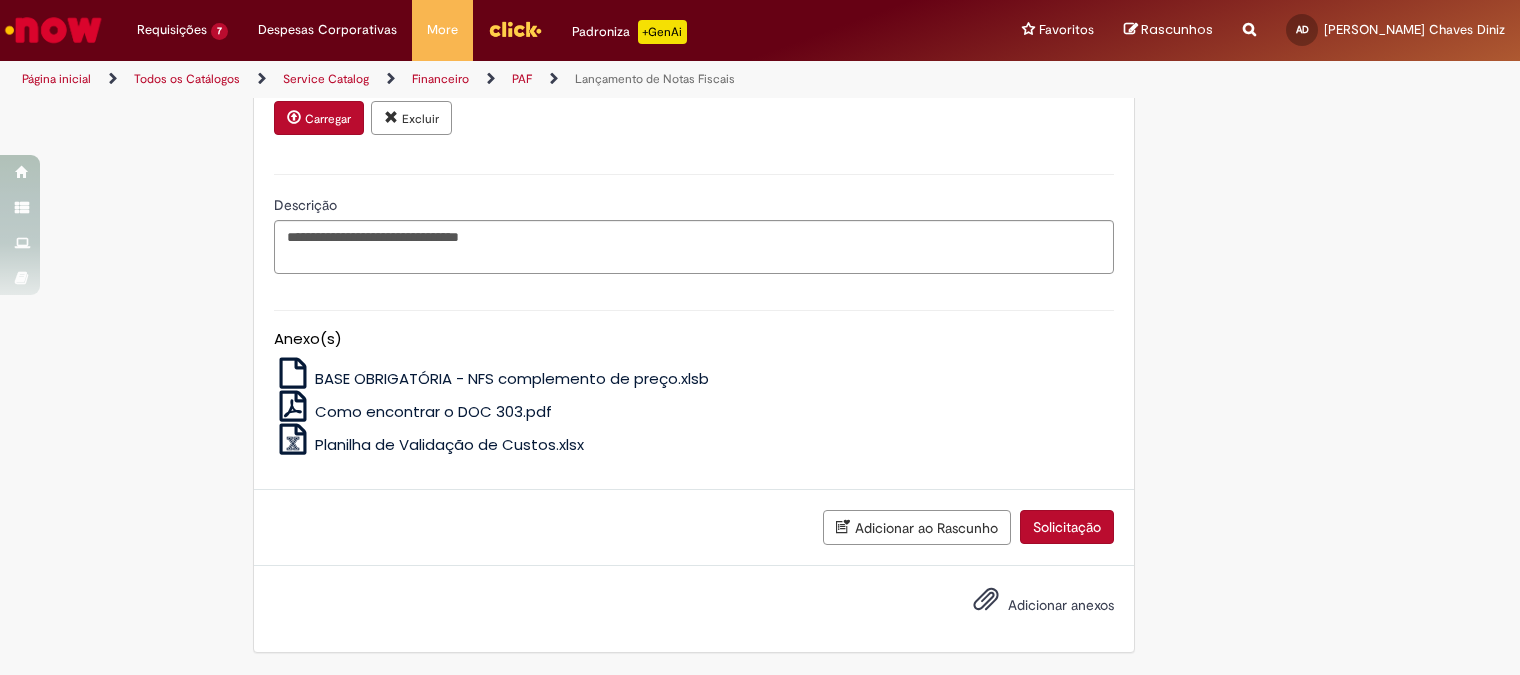 click on "Solicitação" at bounding box center [1067, 527] 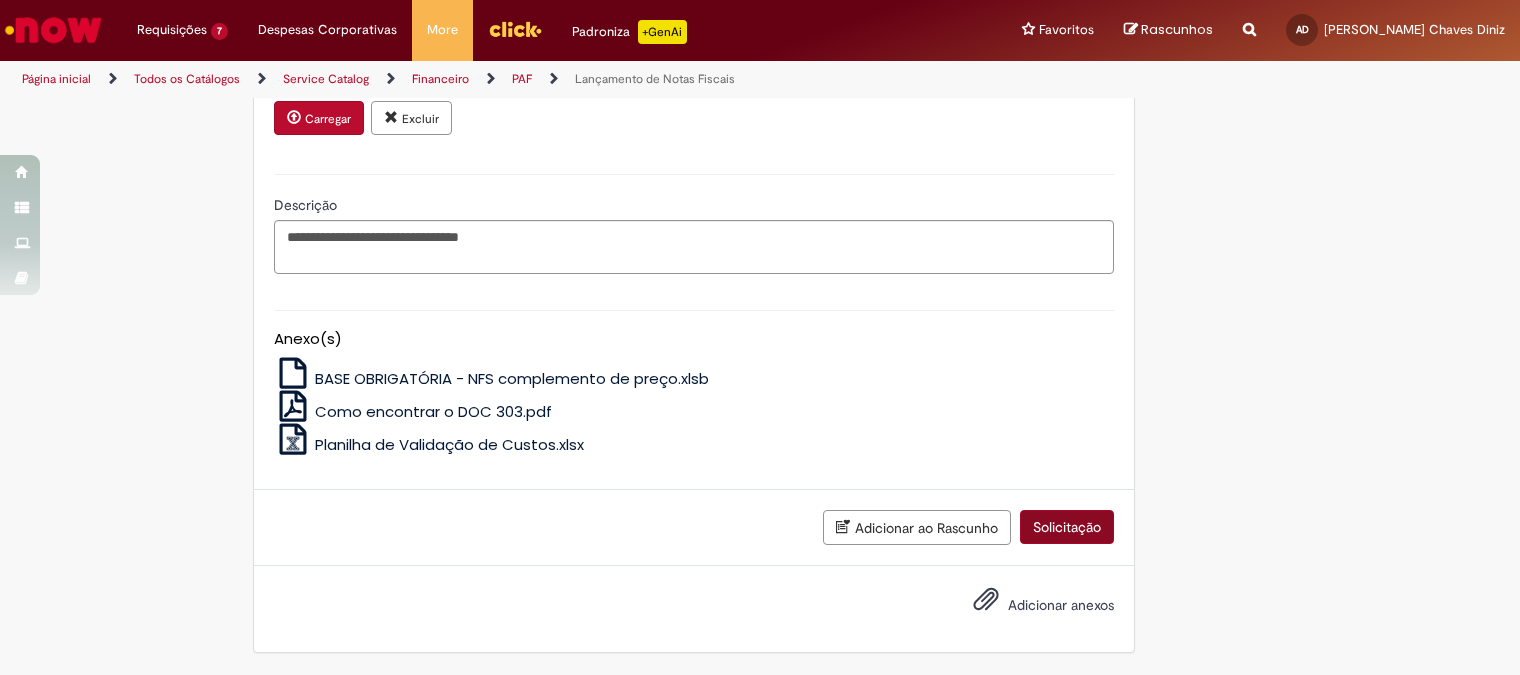 scroll, scrollTop: 1814, scrollLeft: 0, axis: vertical 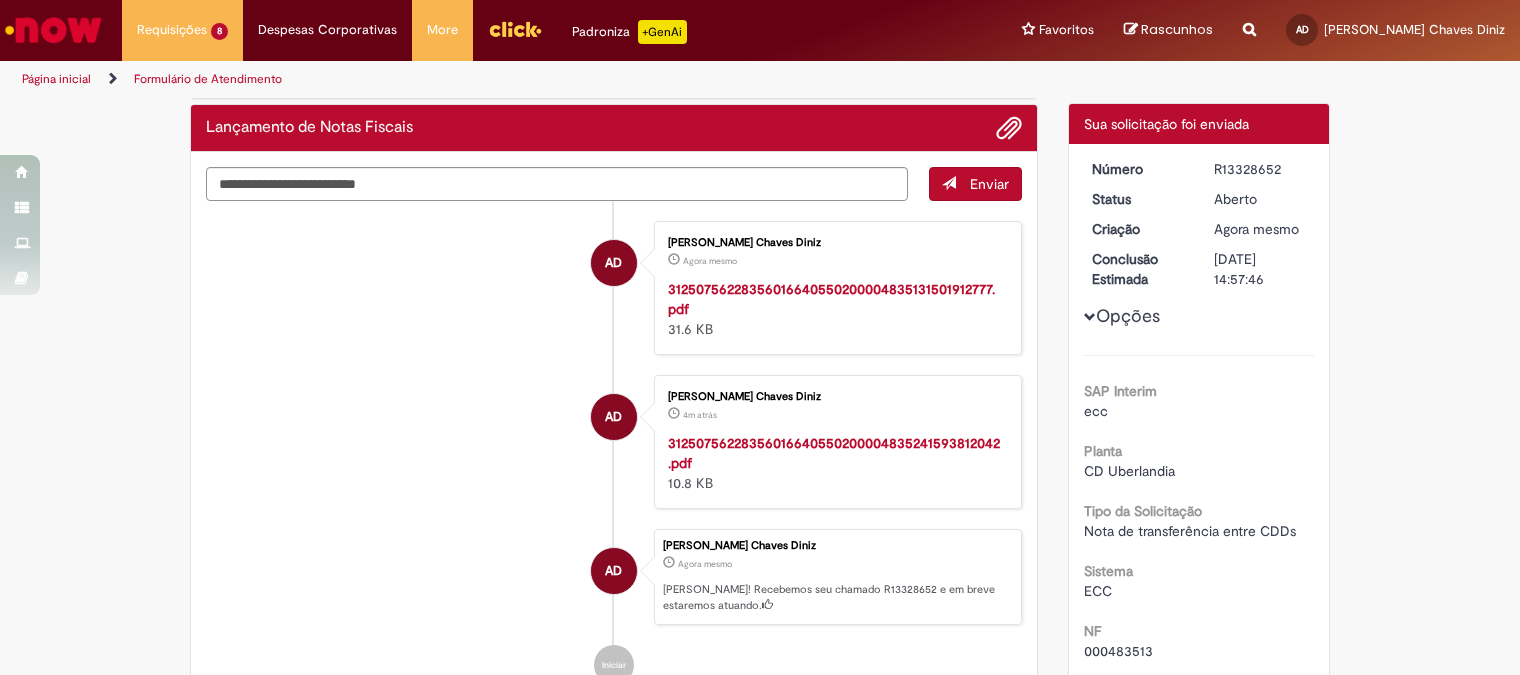 drag, startPoint x: 942, startPoint y: 402, endPoint x: 932, endPoint y: 481, distance: 79.630394 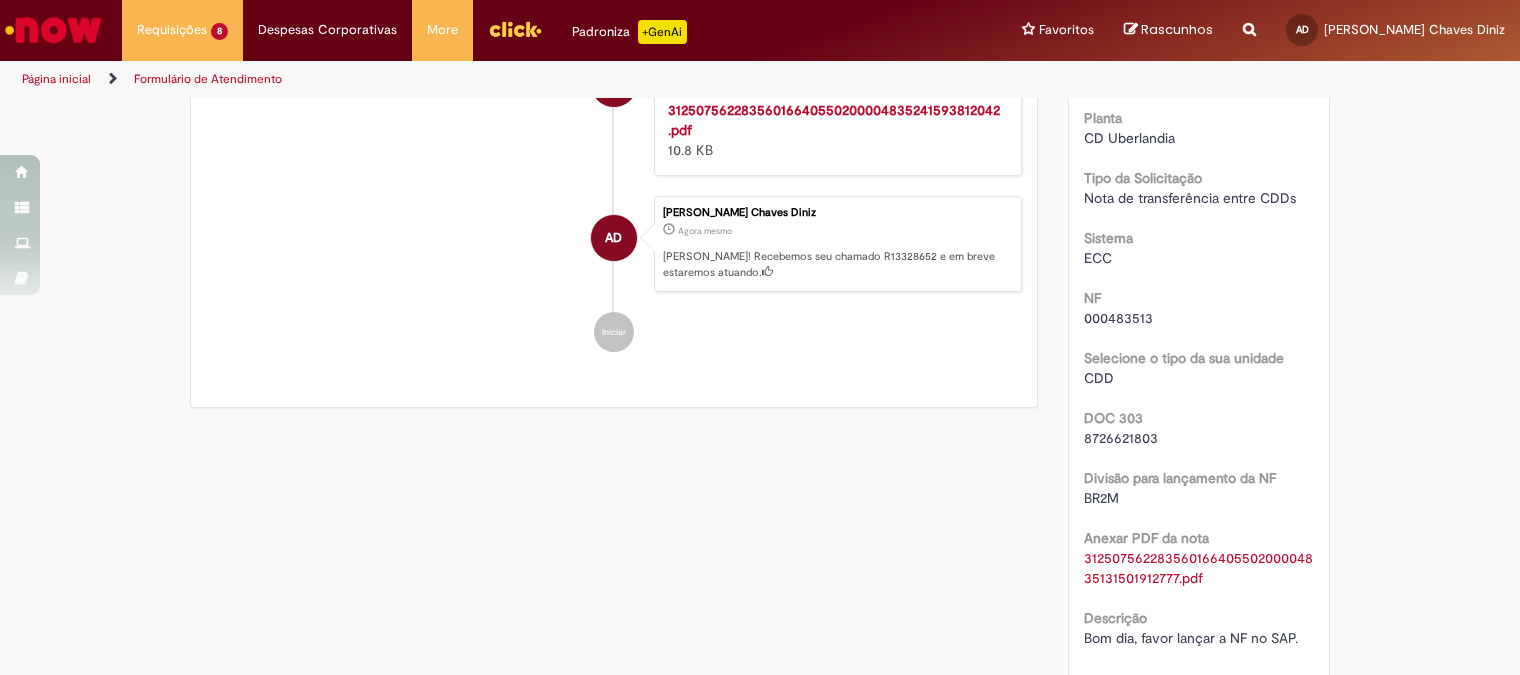 scroll, scrollTop: 623, scrollLeft: 0, axis: vertical 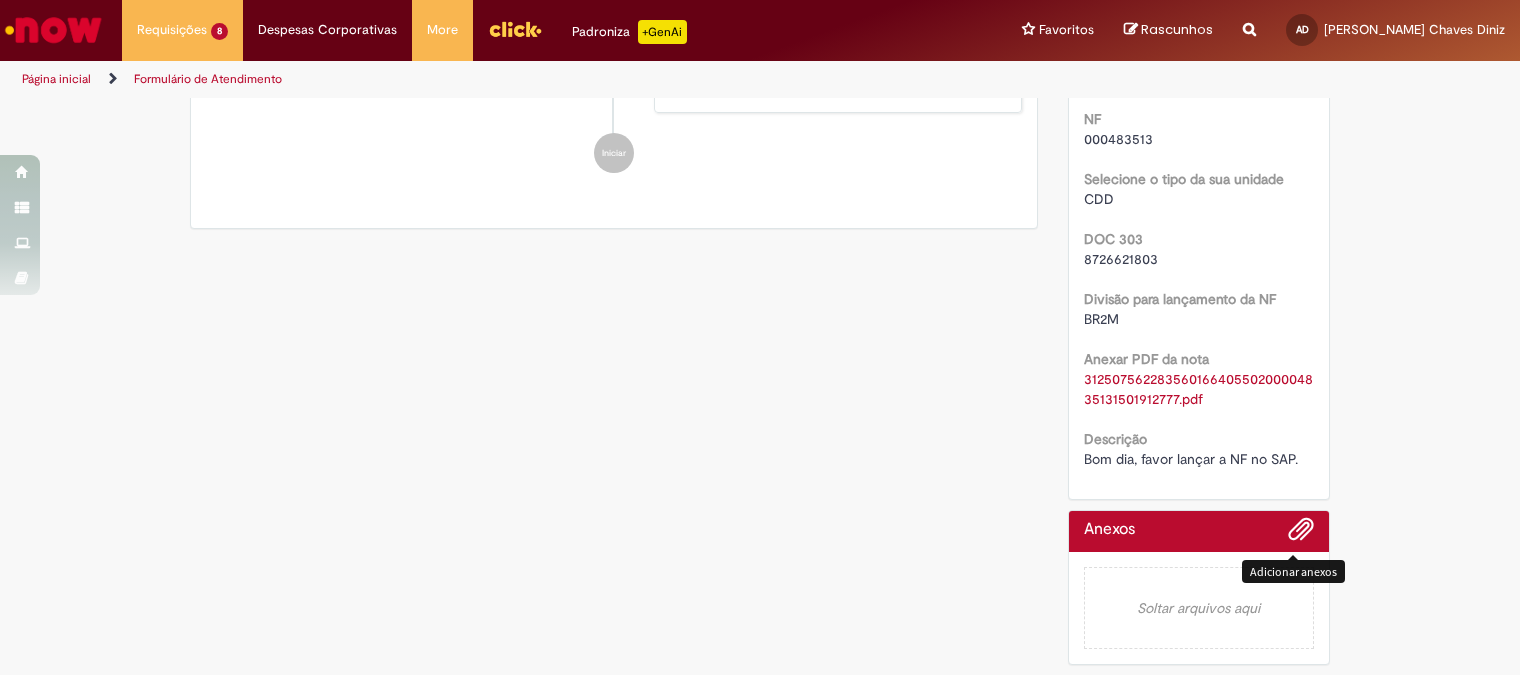 click at bounding box center (1301, 530) 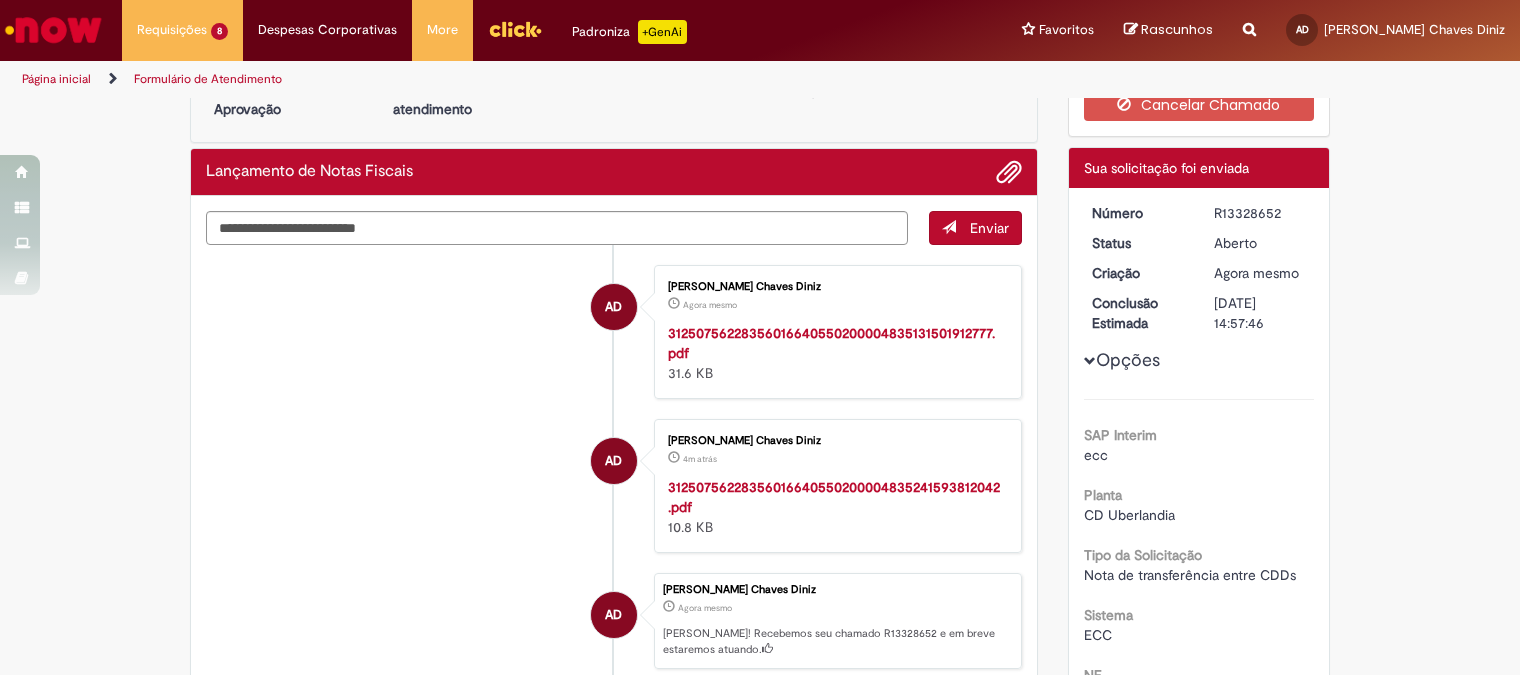 scroll, scrollTop: 0, scrollLeft: 0, axis: both 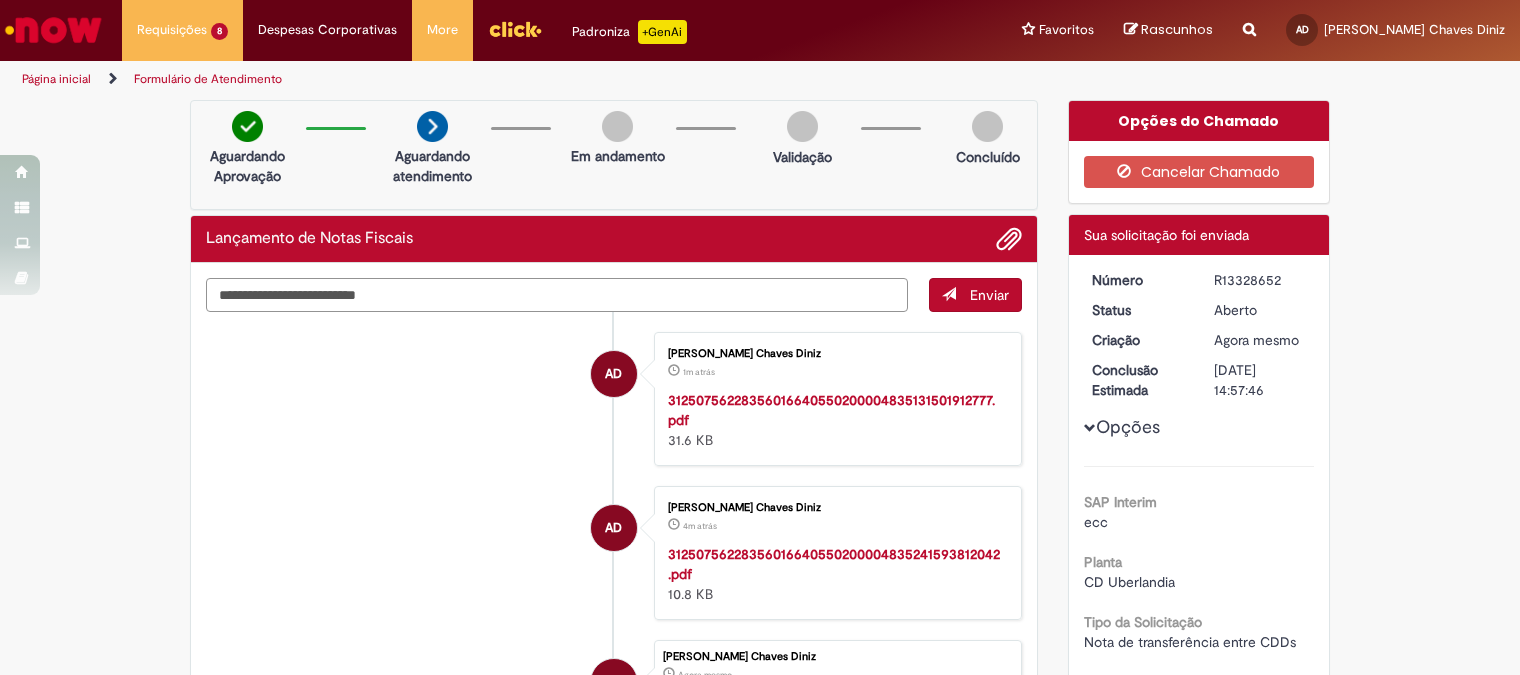 click at bounding box center [557, 295] 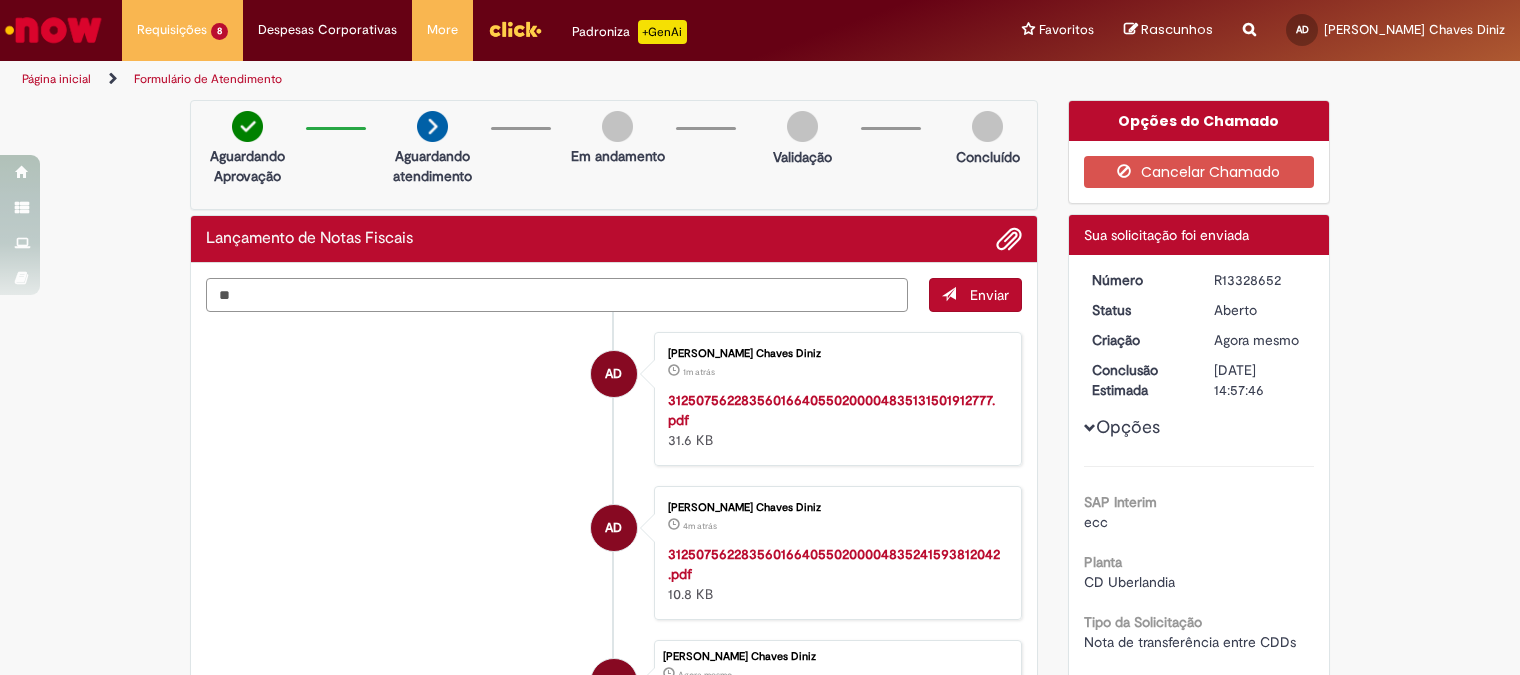 type on "*" 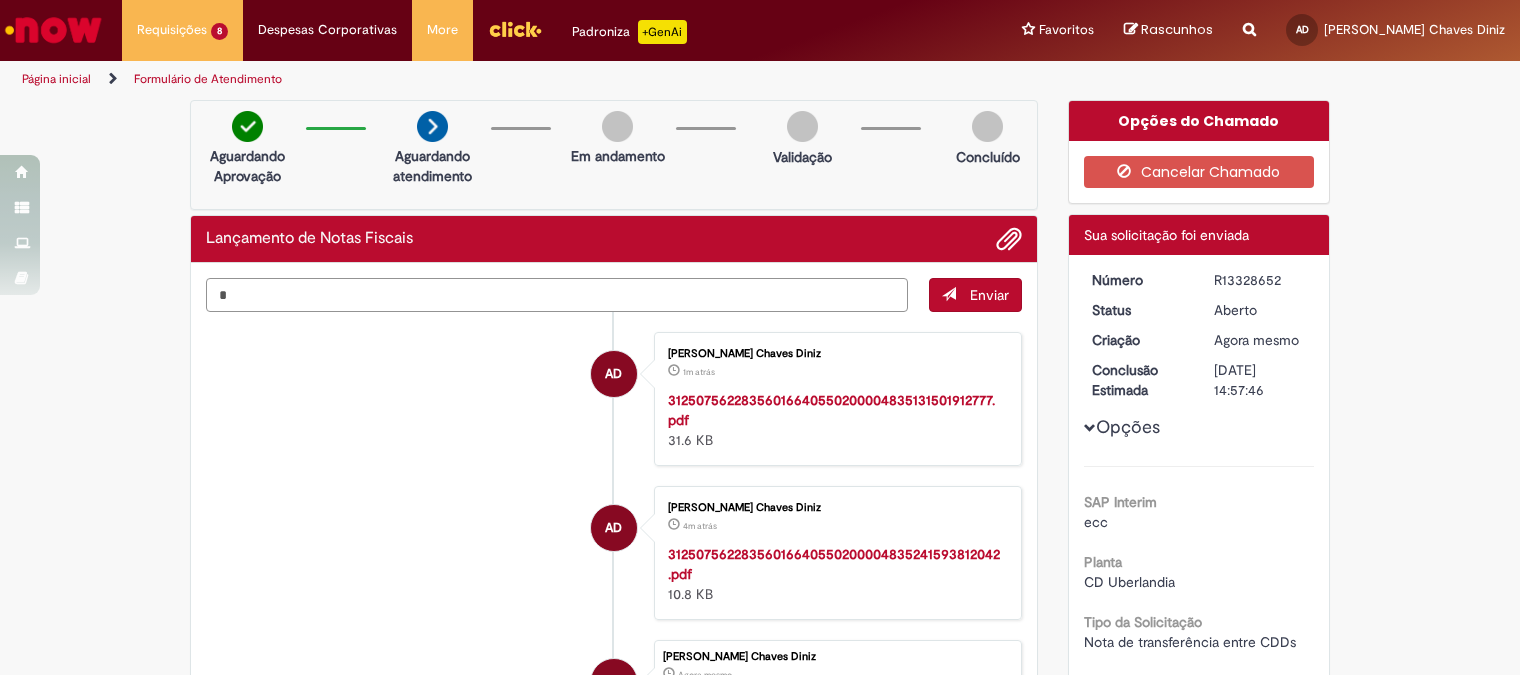 type 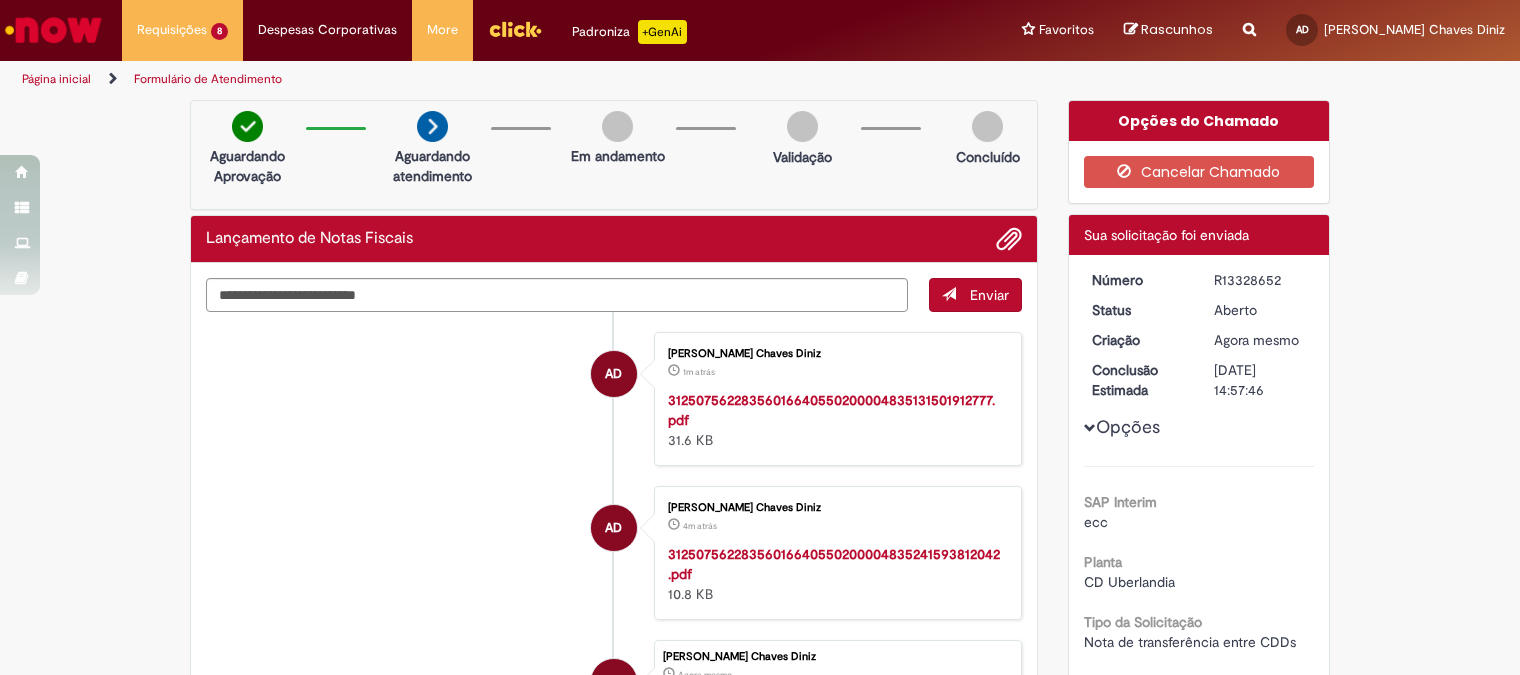 click on "R13328652" at bounding box center (1260, 280) 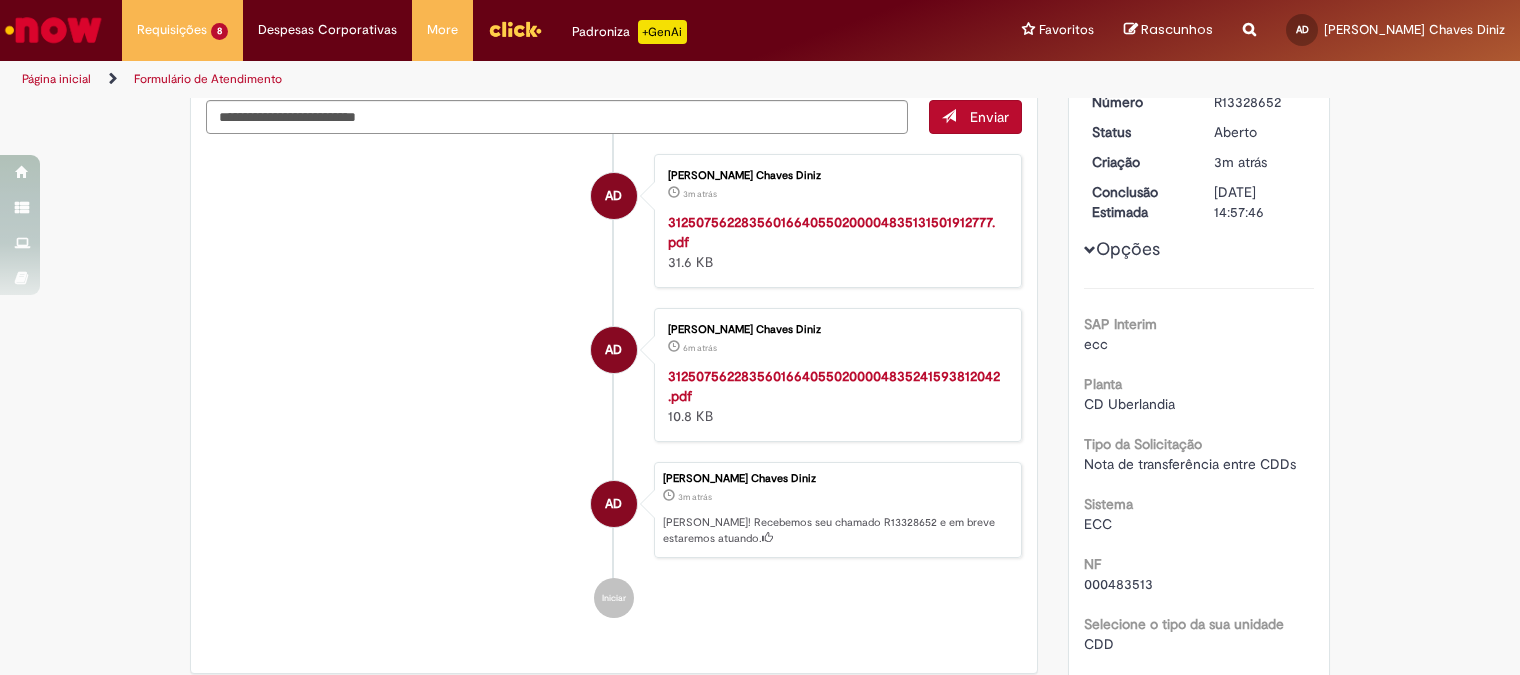 scroll, scrollTop: 0, scrollLeft: 0, axis: both 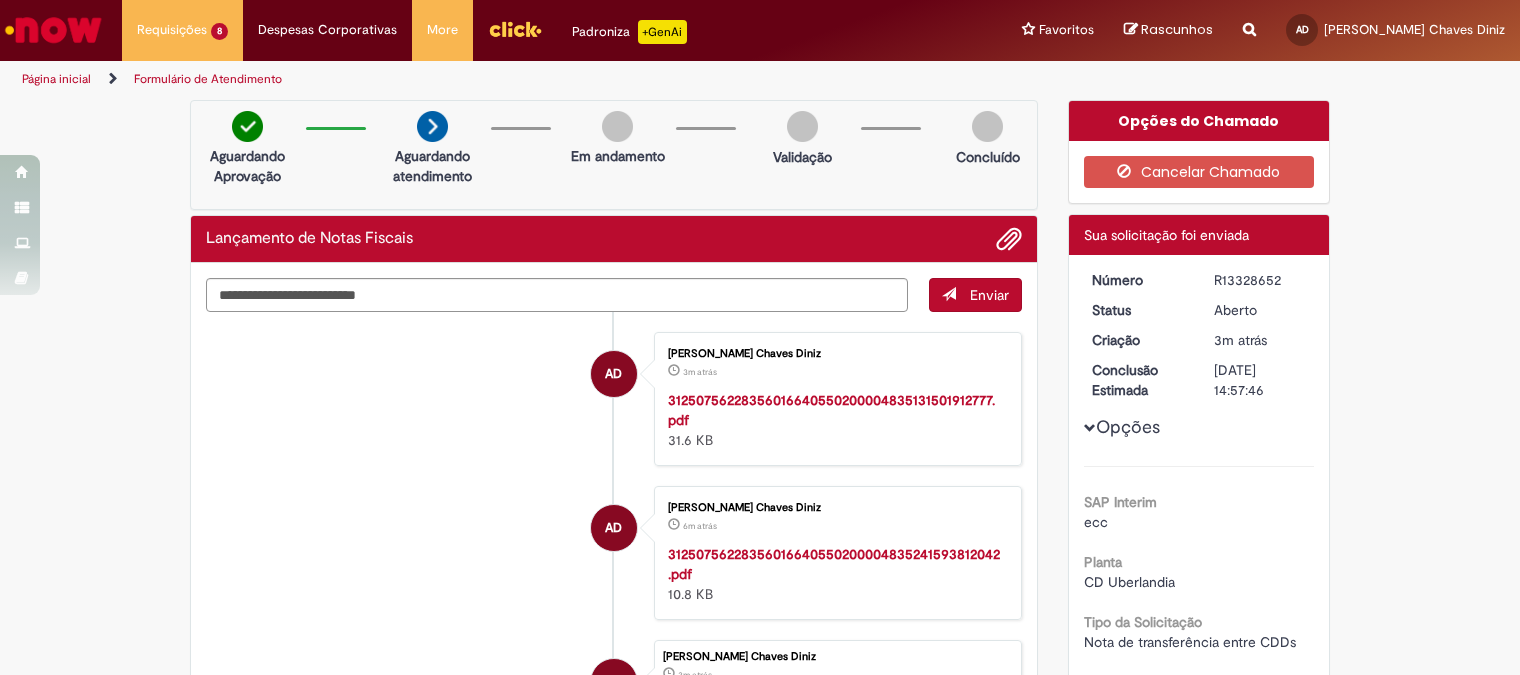 drag, startPoint x: 430, startPoint y: 460, endPoint x: 426, endPoint y: 395, distance: 65.12296 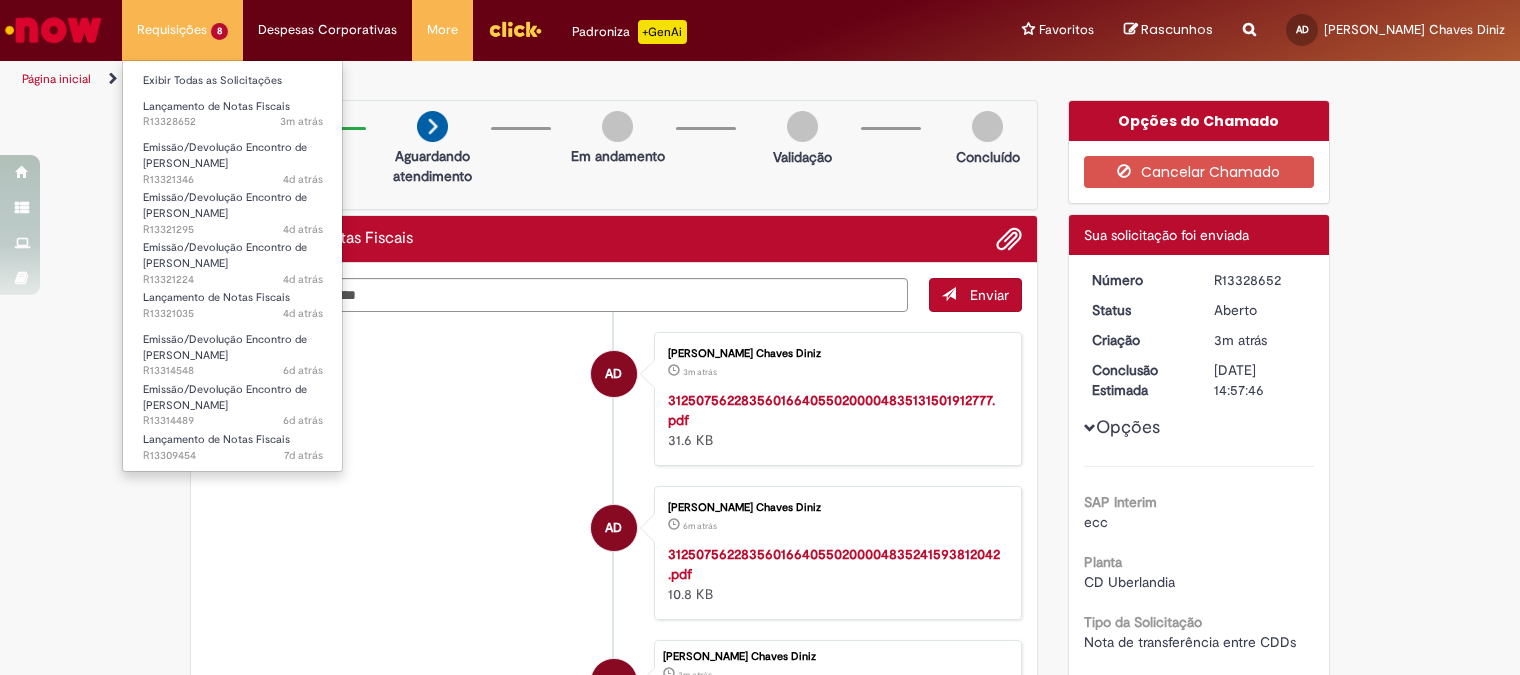click on "Requisições   8
Exibir Todas as Solicitações
Lançamento de Notas Fiscais
3m atrás 3 minutos atrás  R13328652
Emissão/Devolução Encontro de Contas Fornecedor
4d atrás 4 dias atrás  R13321346
Emissão/Devolução Encontro de Contas Fornecedor
4d atrás 4 dias atrás  R13321295
Emissão/Devolução Encontro de Contas Fornecedor
4d atrás 4 dias atrás  R13321224
Lançamento de Notas Fiscais
4d atrás 4 dias atrás  R13321035
Emissão/Devolução Encontro de Contas Fornecedor
6d atrás 6 dias atrás  R13314548
Emissão/Devolução Encontro de Contas Fornecedor
6d atrás 6 dias atrás  R13314489
Lançamento de Notas Fiscais
7d atrás 7 dias atrás  R13309454" at bounding box center (182, 30) 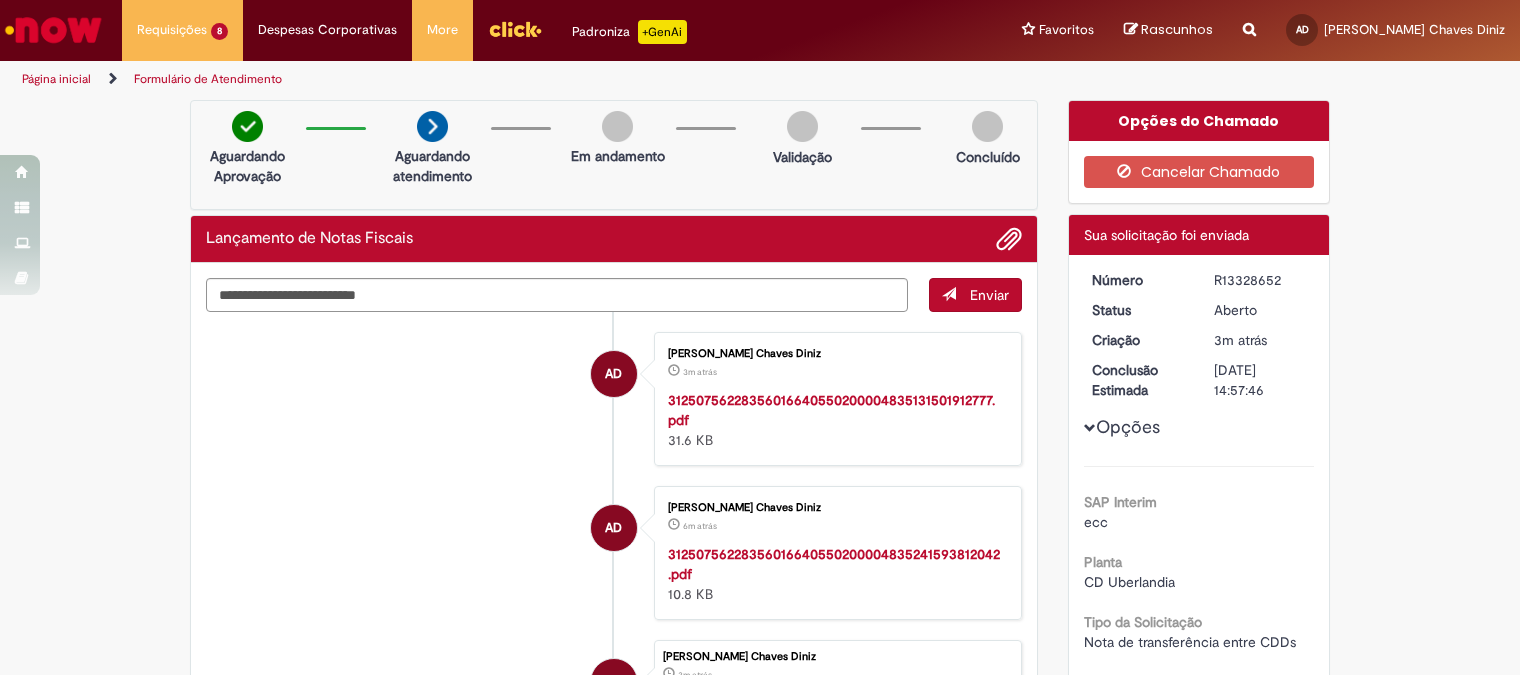click on "Verificar Código de Barras
Aguardando Aprovação
Aguardando atendimento
Em andamento
Validação
Concluído
Lançamento de Notas Fiscais
Enviar
AD
[PERSON_NAME] Chaves Diniz
3m atrás 3 minutos atrás
31250756228356016640550200004835131501912777.pdf  31.6 KB
AD" at bounding box center (760, 699) 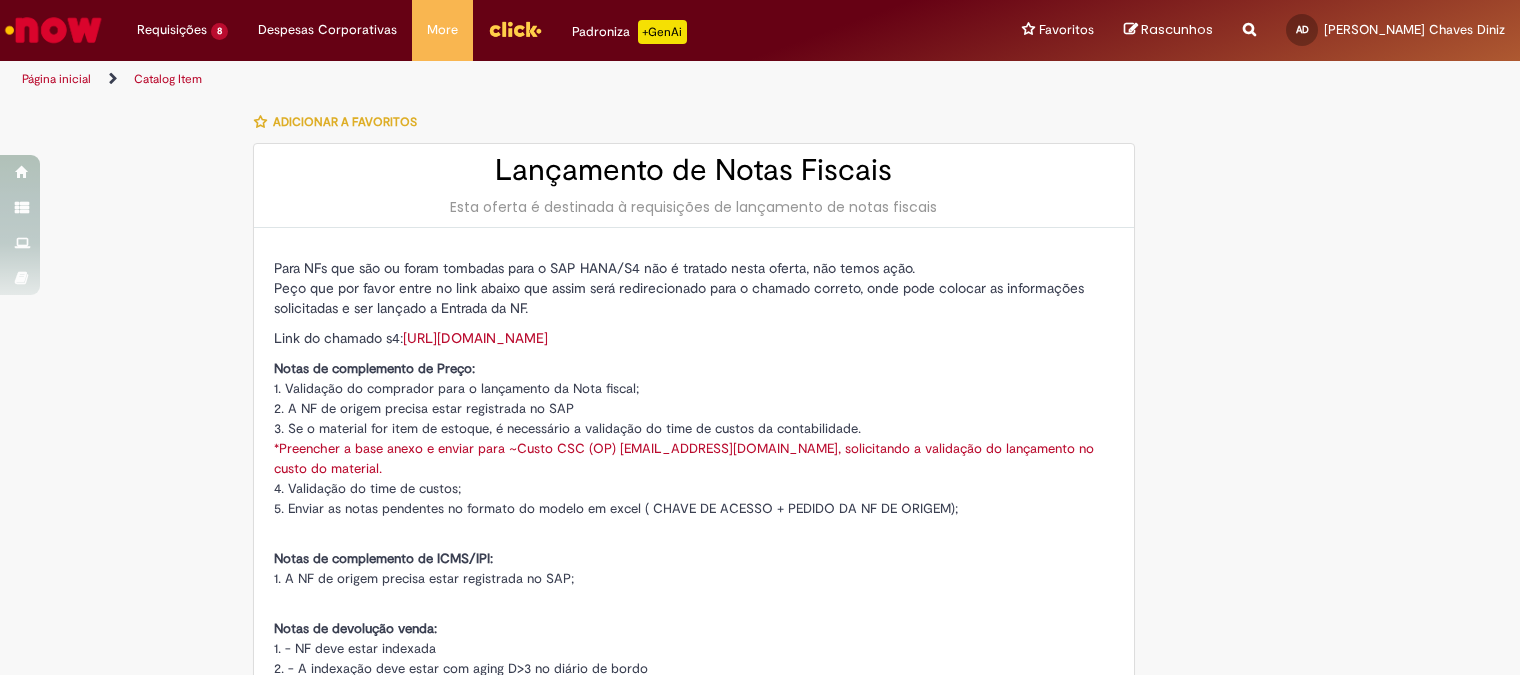 type on "********" 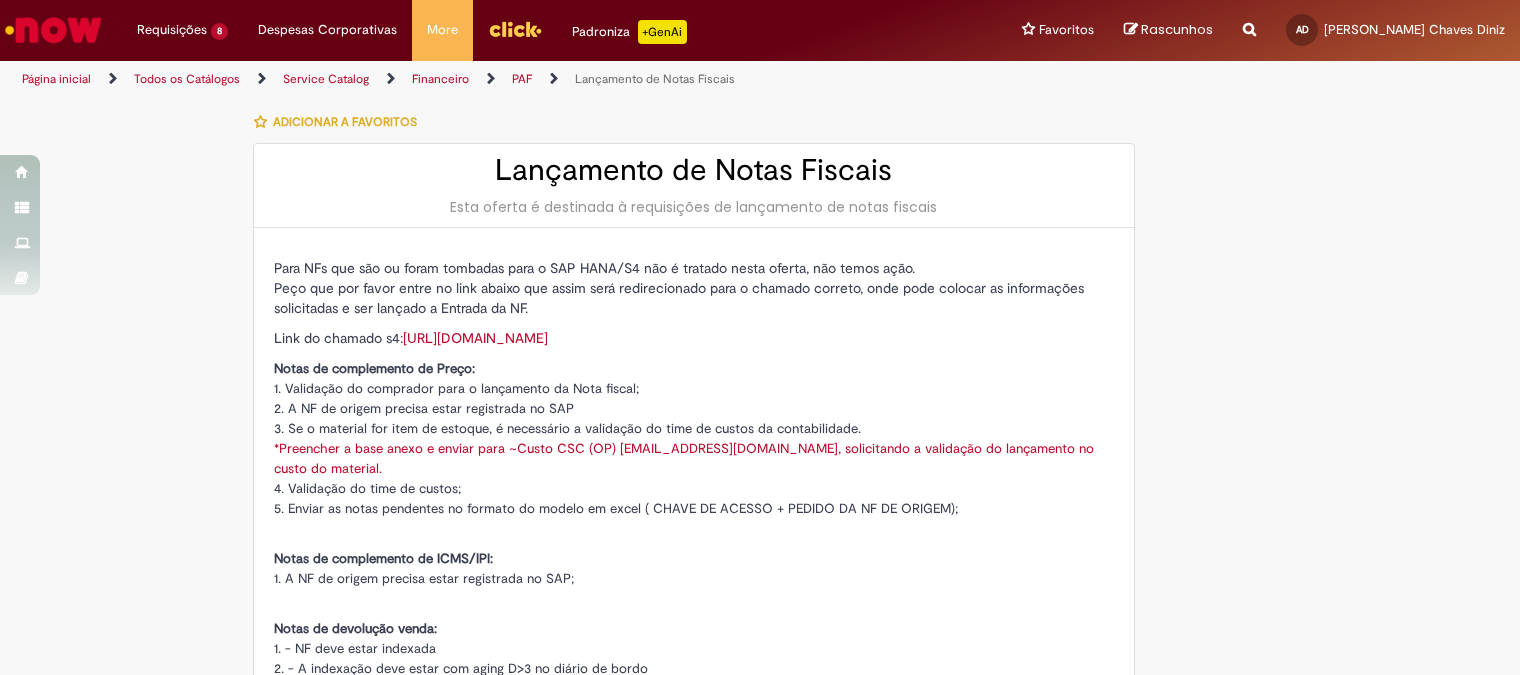 type on "**********" 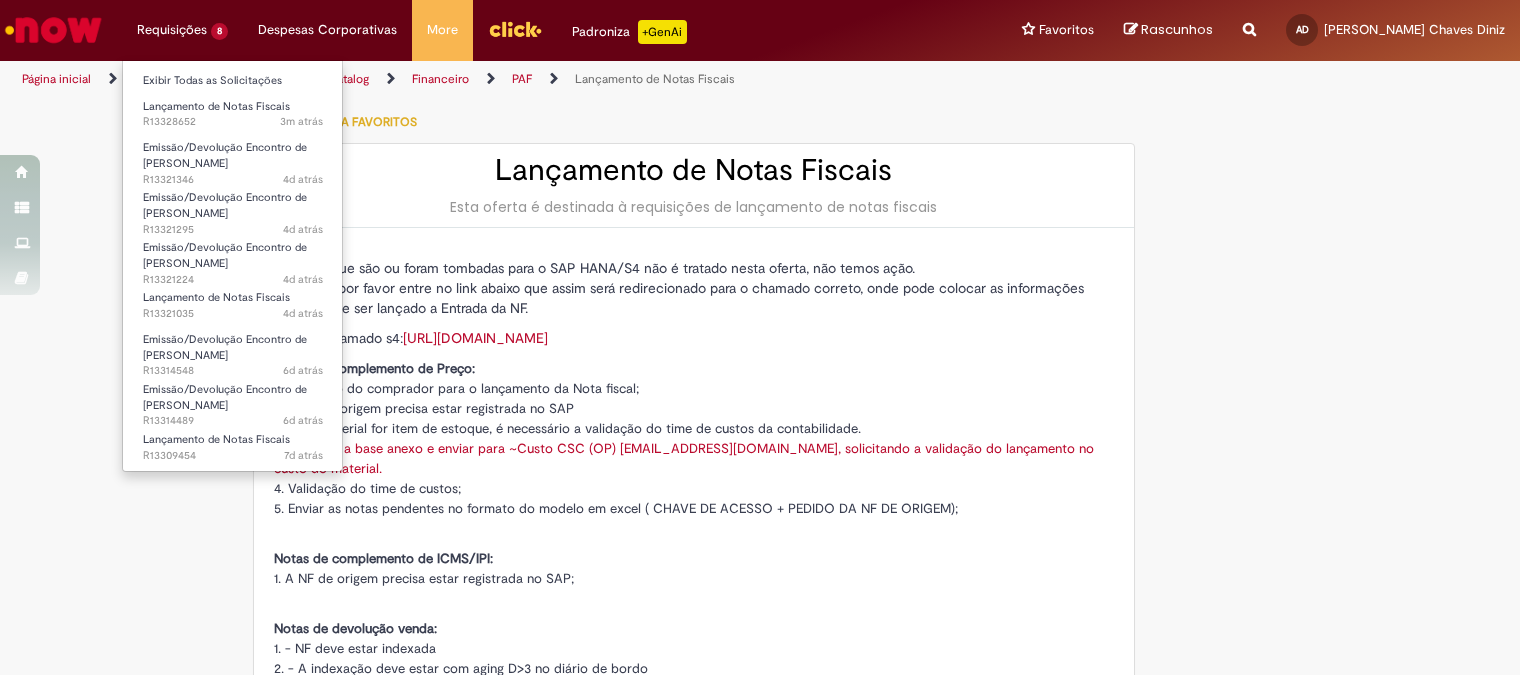 click on "Requisições   8
Exibir Todas as Solicitações
Lançamento de Notas Fiscais
3m atrás 3 minutos atrás  R13328652
Emissão/Devolução Encontro de Contas Fornecedor
4d atrás 4 dias atrás  R13321346
Emissão/Devolução Encontro de Contas Fornecedor
4d atrás 4 dias atrás  R13321295
Emissão/Devolução Encontro de Contas Fornecedor
4d atrás 4 dias atrás  R13321224
Lançamento de Notas Fiscais
4d atrás 4 dias atrás  R13321035
Emissão/Devolução Encontro de Contas Fornecedor
6d atrás 6 dias atrás  R13314548
Emissão/Devolução Encontro de Contas Fornecedor
6d atrás 6 dias atrás  R13314489
Lançamento de Notas Fiscais
7d atrás 7 dias atrás  R13309454" at bounding box center (182, 30) 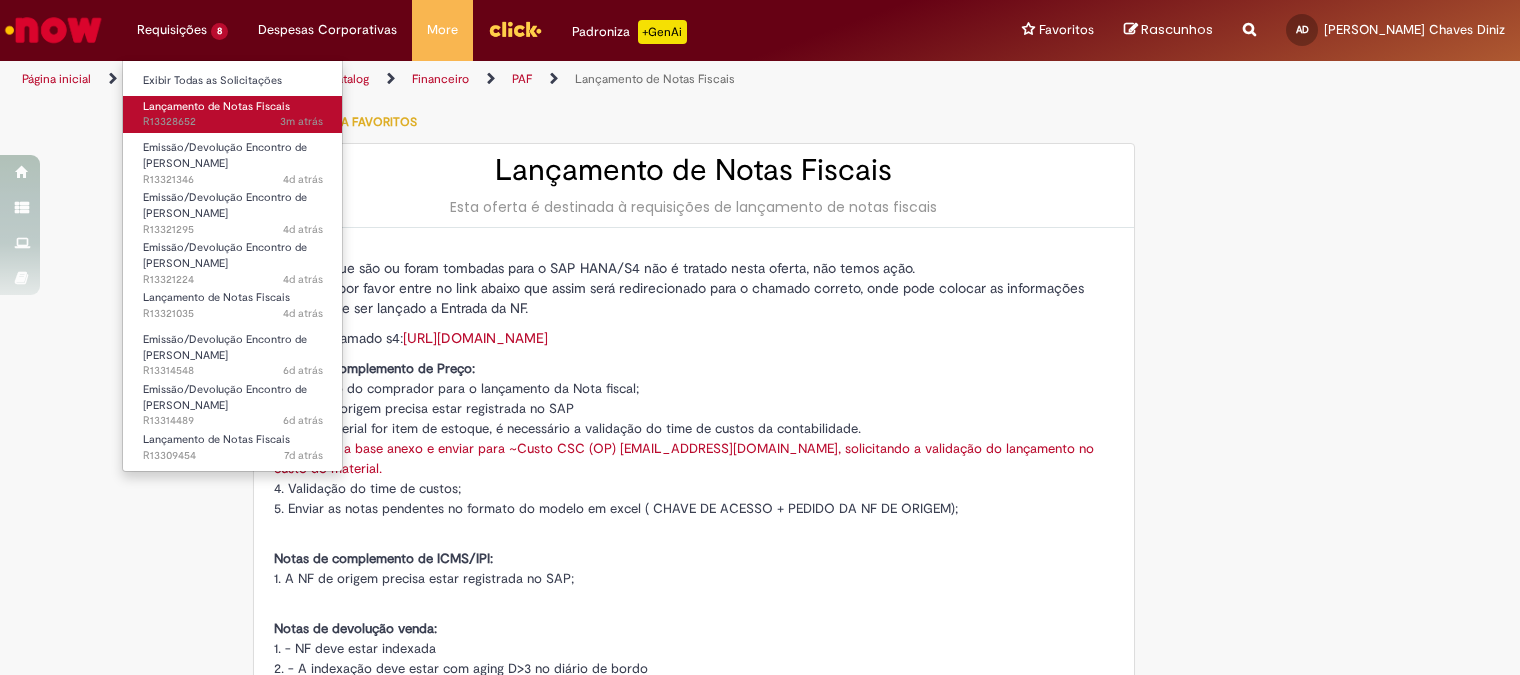 click on "Lançamento de Notas Fiscais" at bounding box center (216, 106) 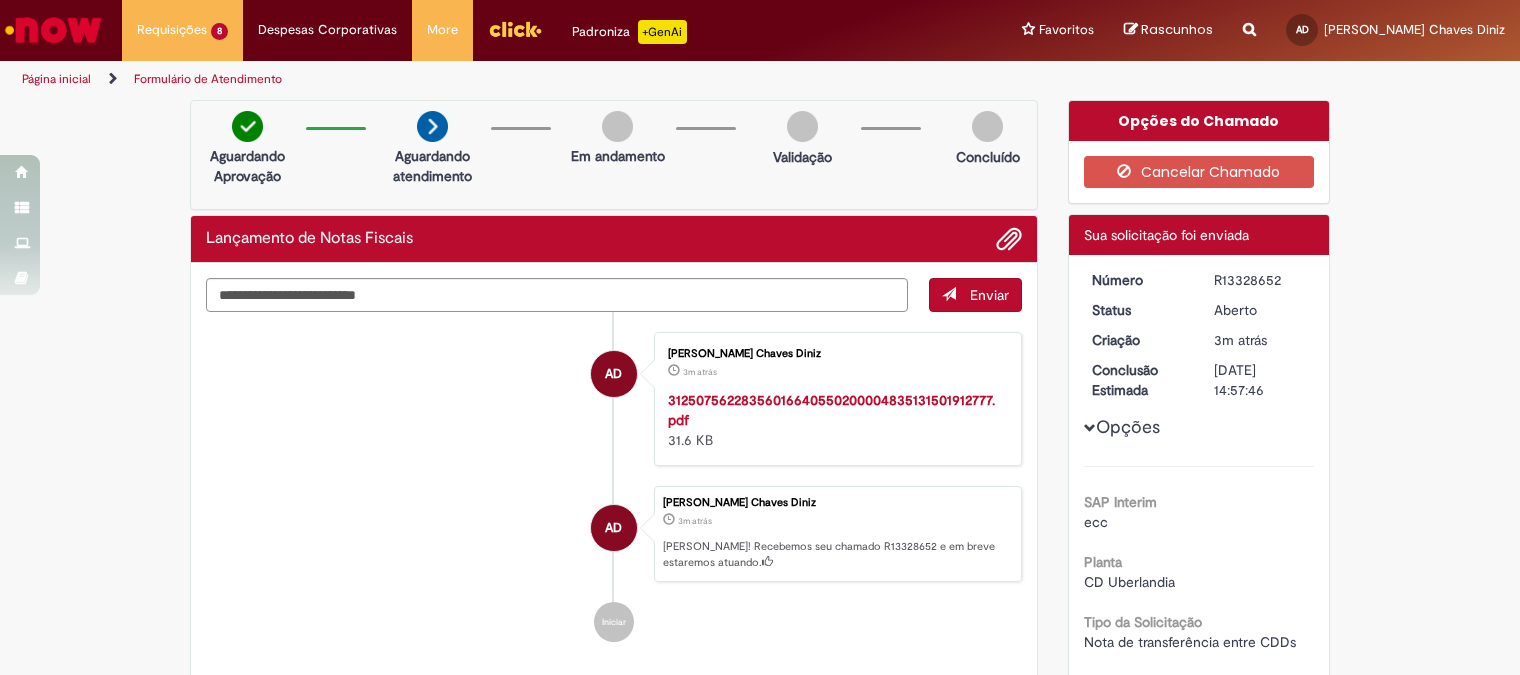 click on "AD
[PERSON_NAME] Chaves Diniz
3m atrás 3 minutos atrás
31250756228356016640550200004835131501912777.pdf  31.6 KB" at bounding box center (614, 399) 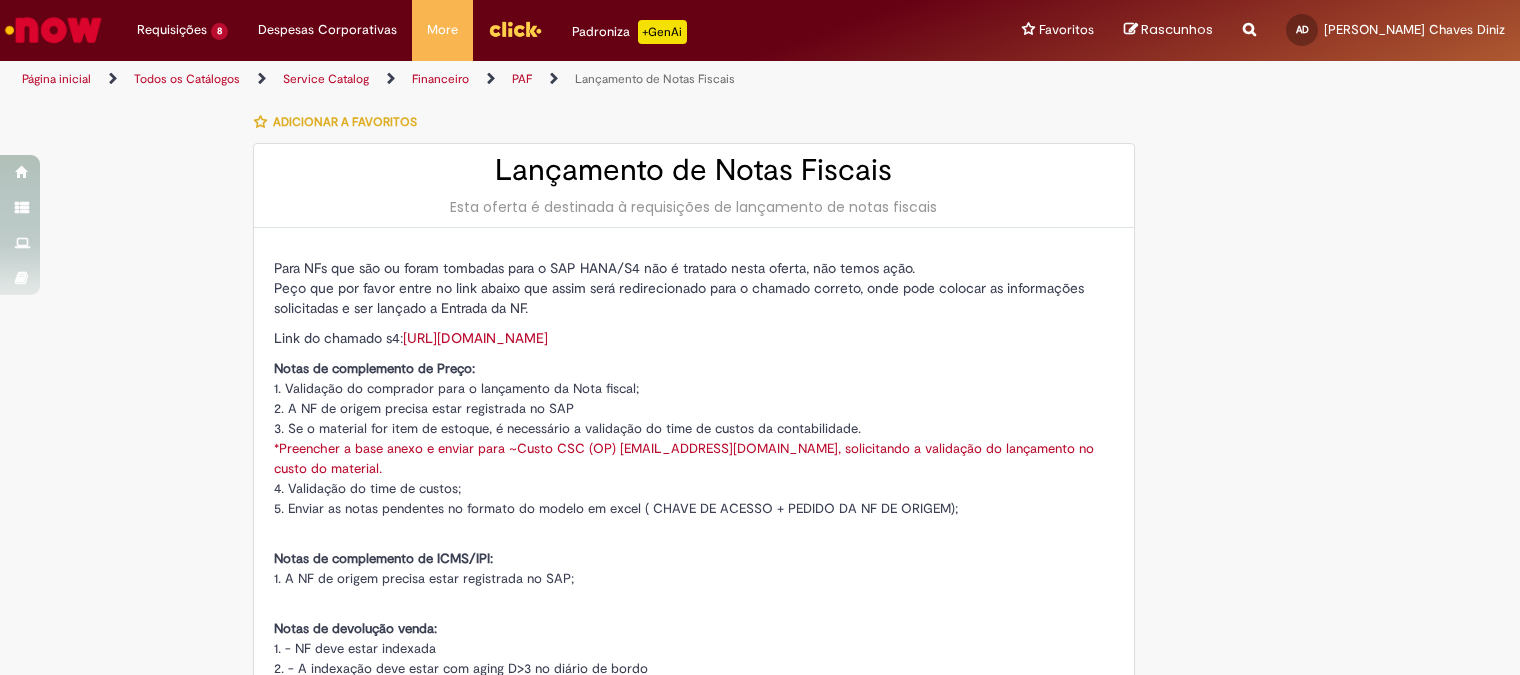 type on "********" 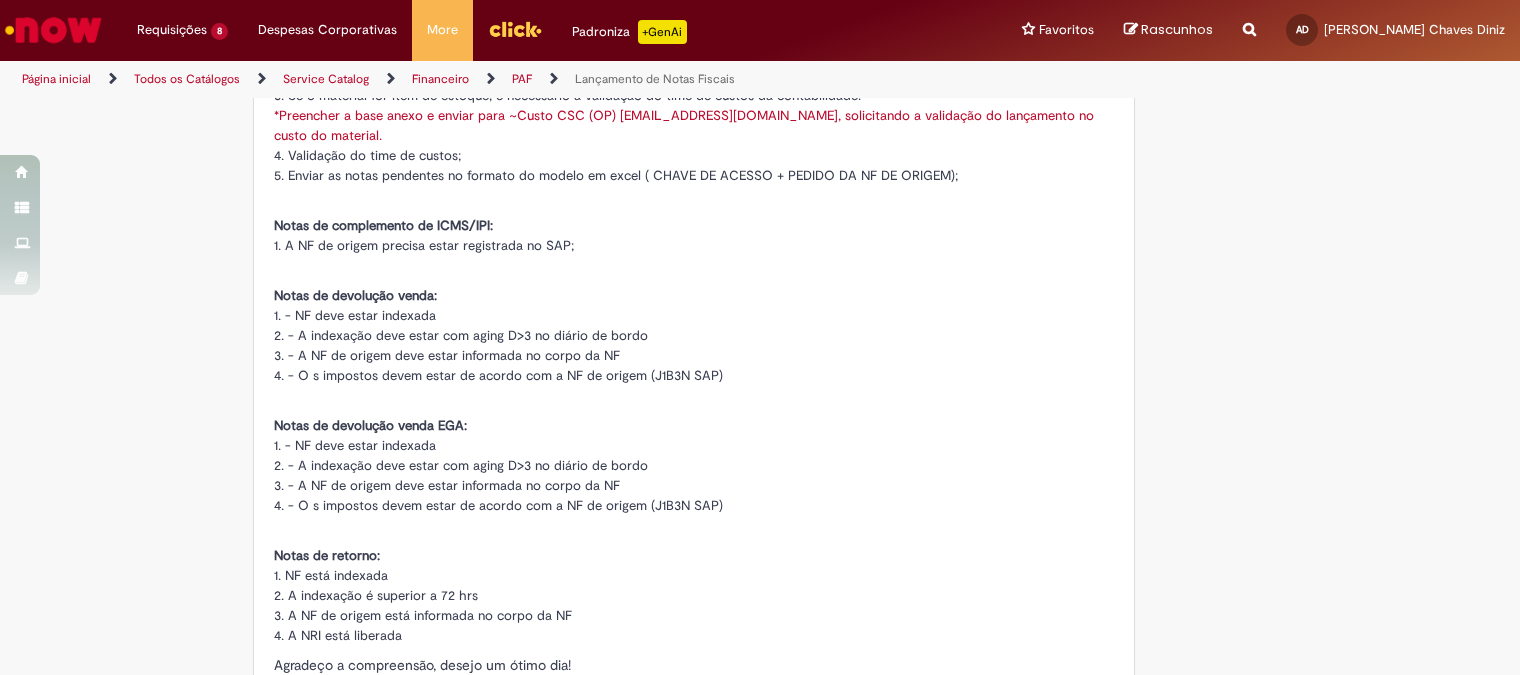 scroll, scrollTop: 444, scrollLeft: 0, axis: vertical 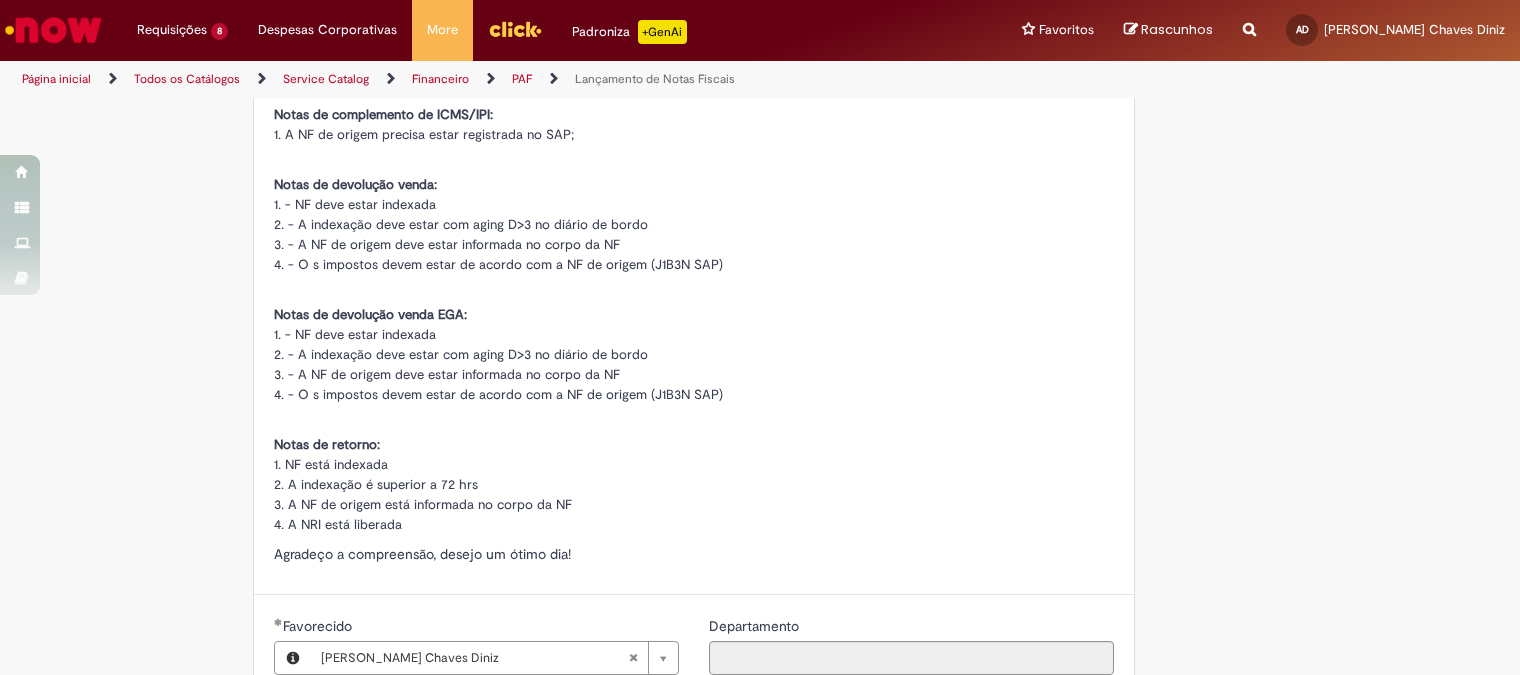 click on "Notas de devolução venda EGA: 1. - NF deve estar indexada 2. - A indexação deve estar com aging D>3 no diário de bordo 3. - A NF de origem deve estar informada no corpo da NF 4. - O s impostos devem estar de acordo com a NF de origem (J1B3N SAP)" at bounding box center (694, 344) 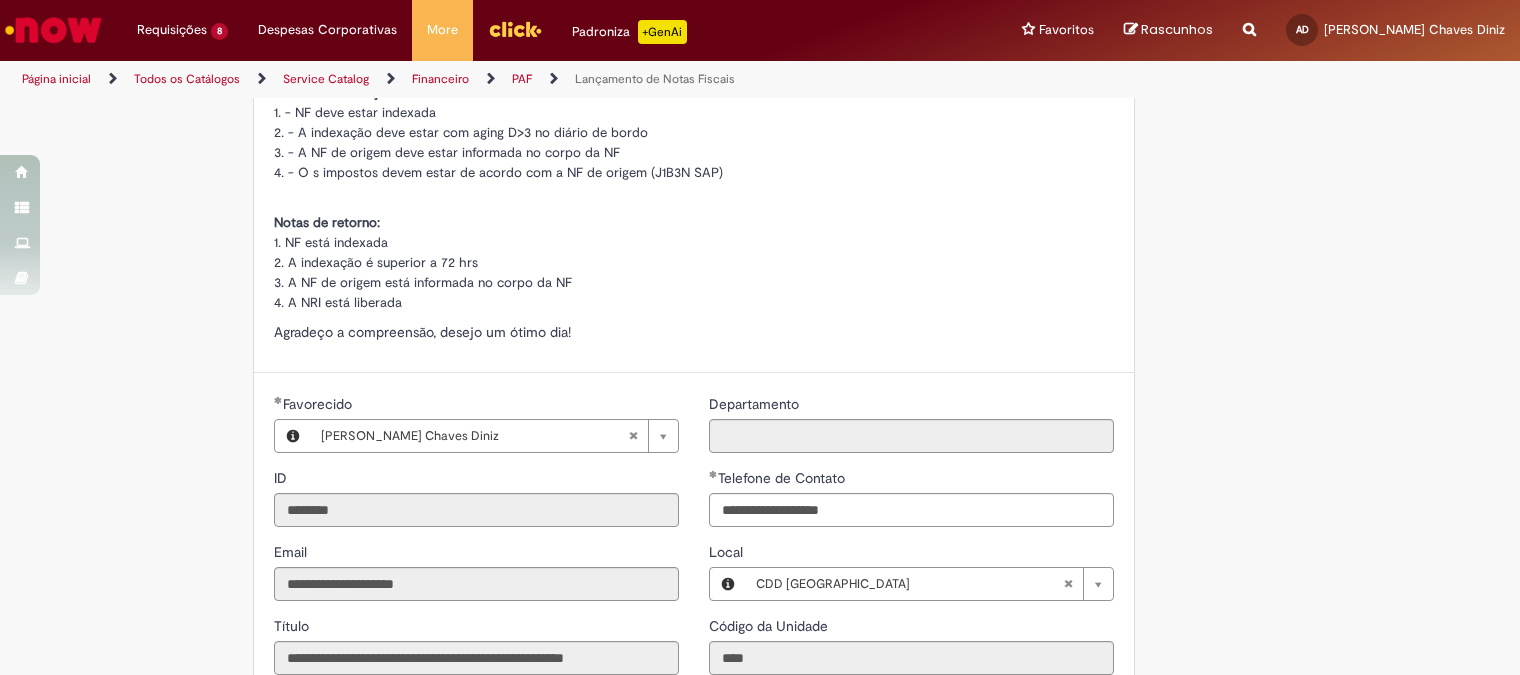 scroll, scrollTop: 1000, scrollLeft: 0, axis: vertical 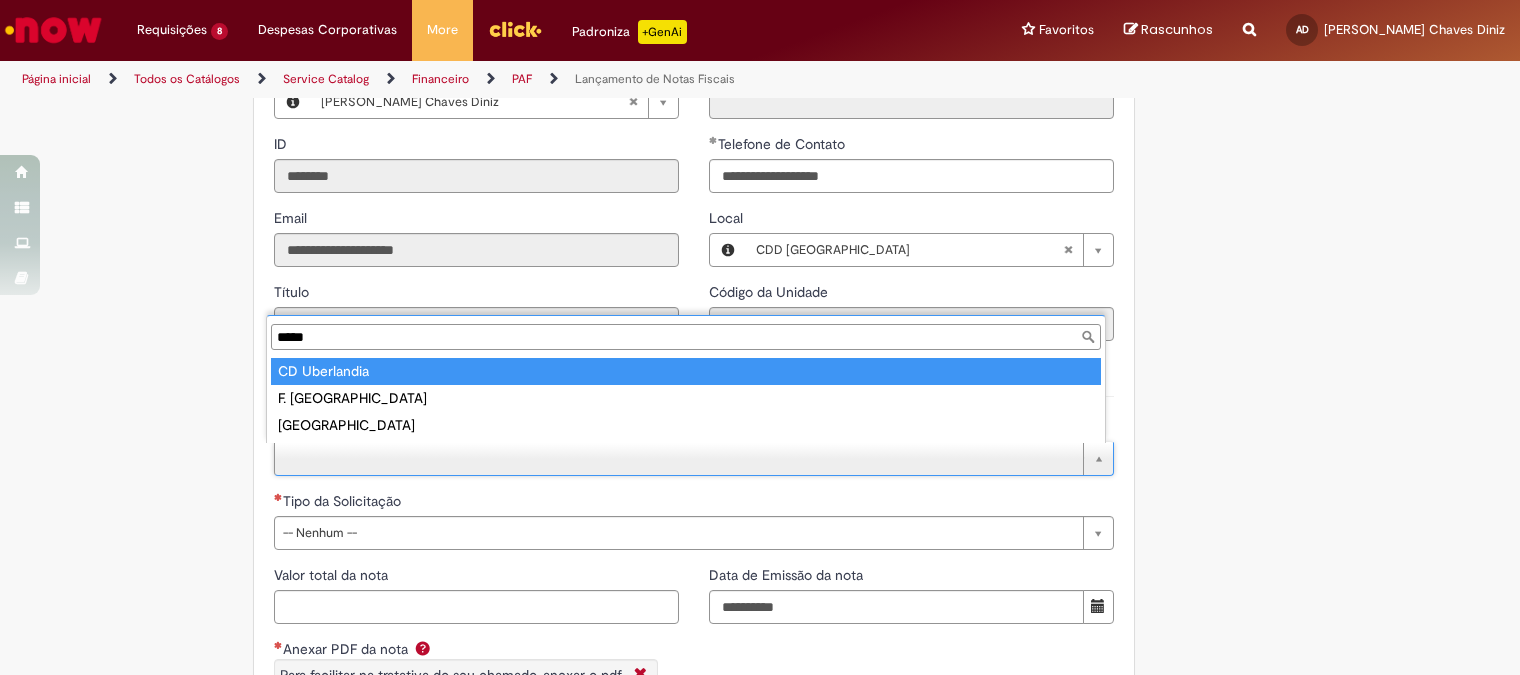 type on "*****" 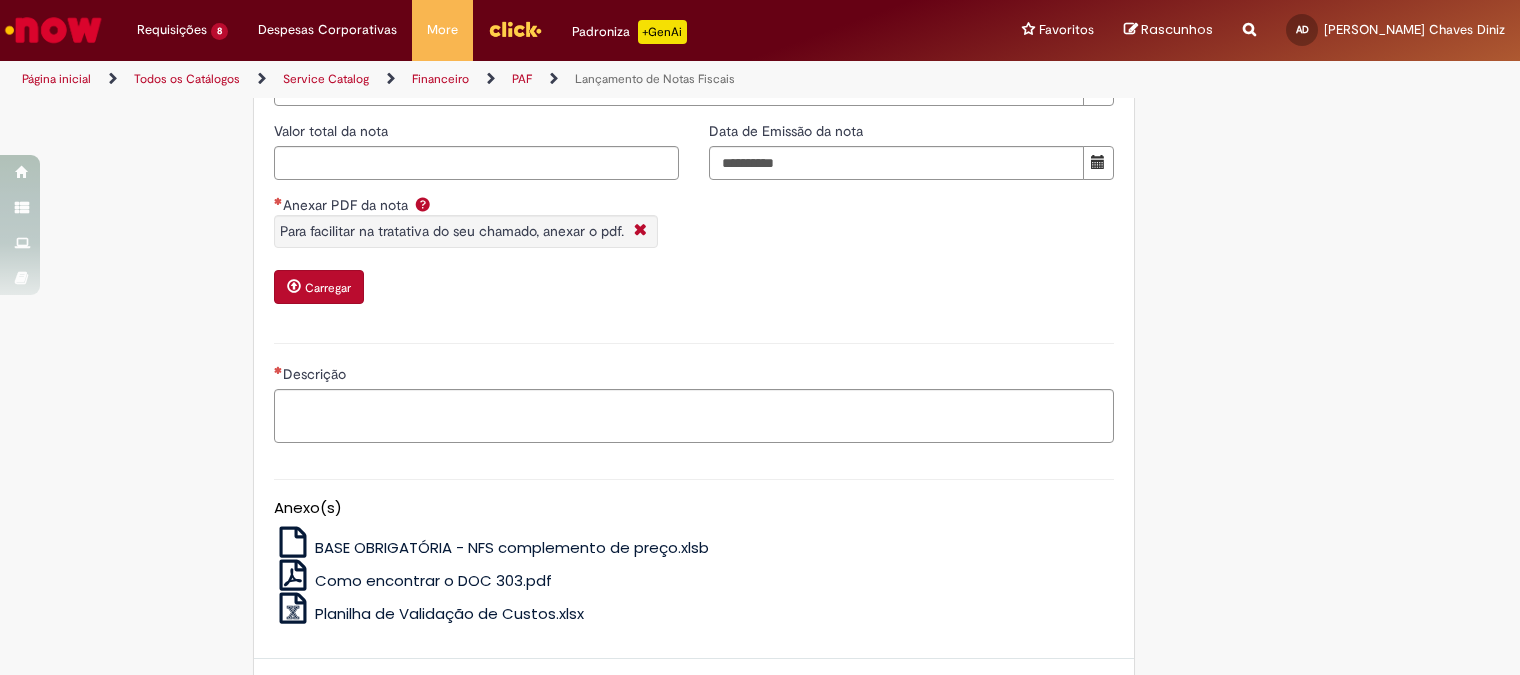 scroll, scrollTop: 1222, scrollLeft: 0, axis: vertical 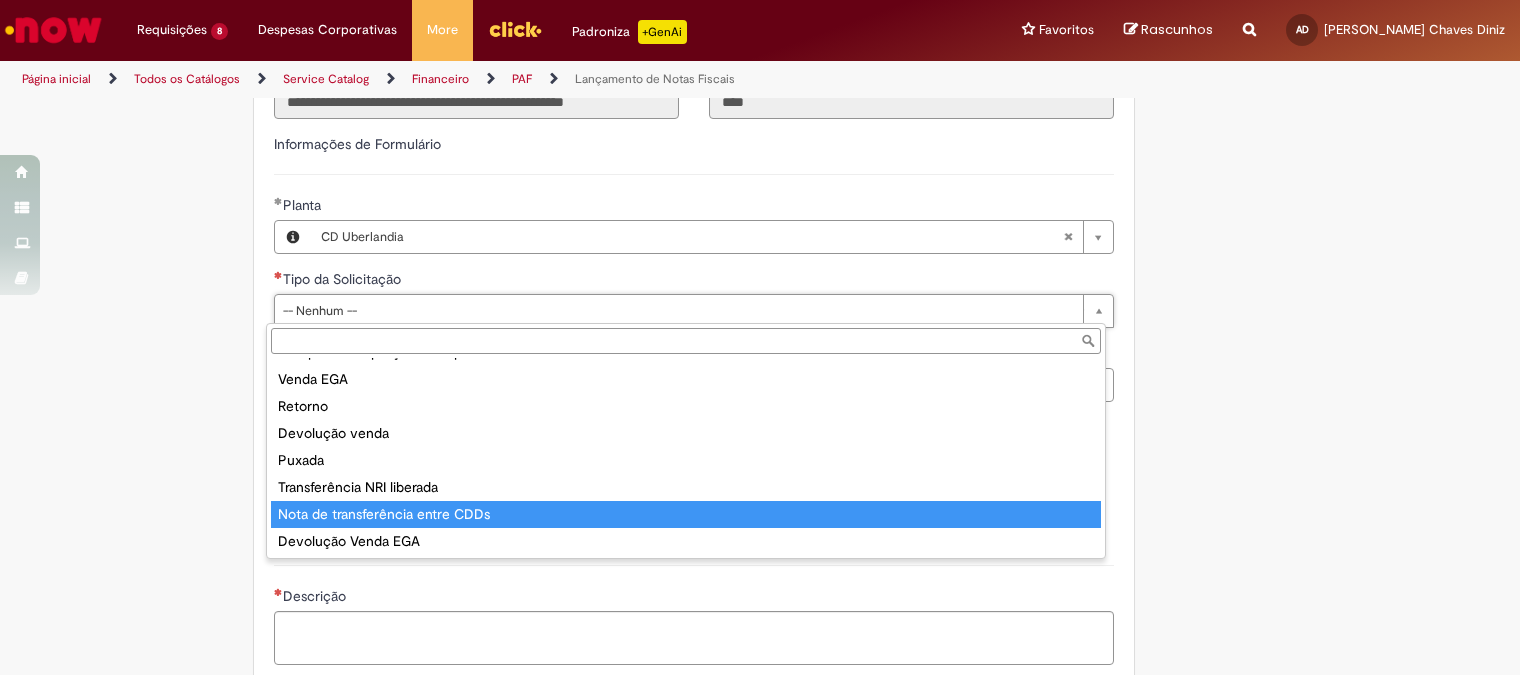 type on "**********" 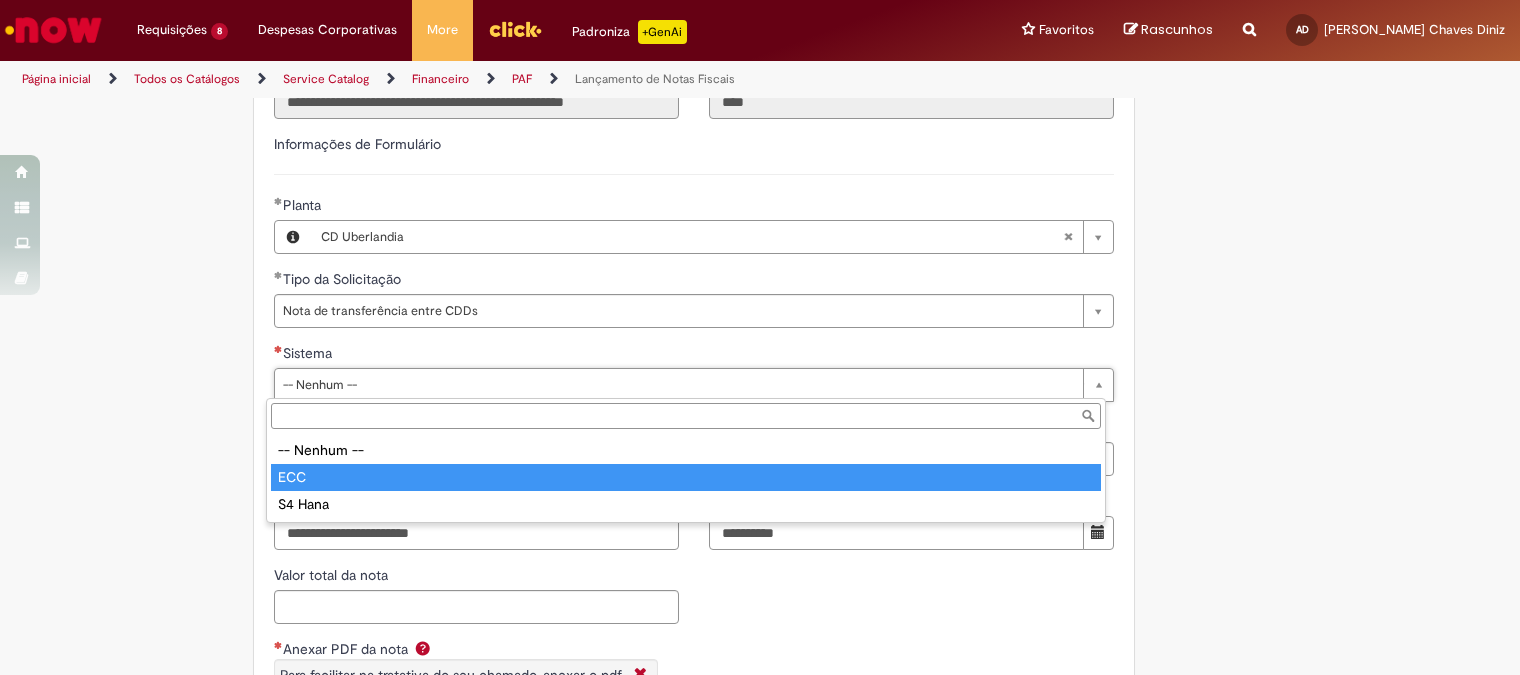 type on "***" 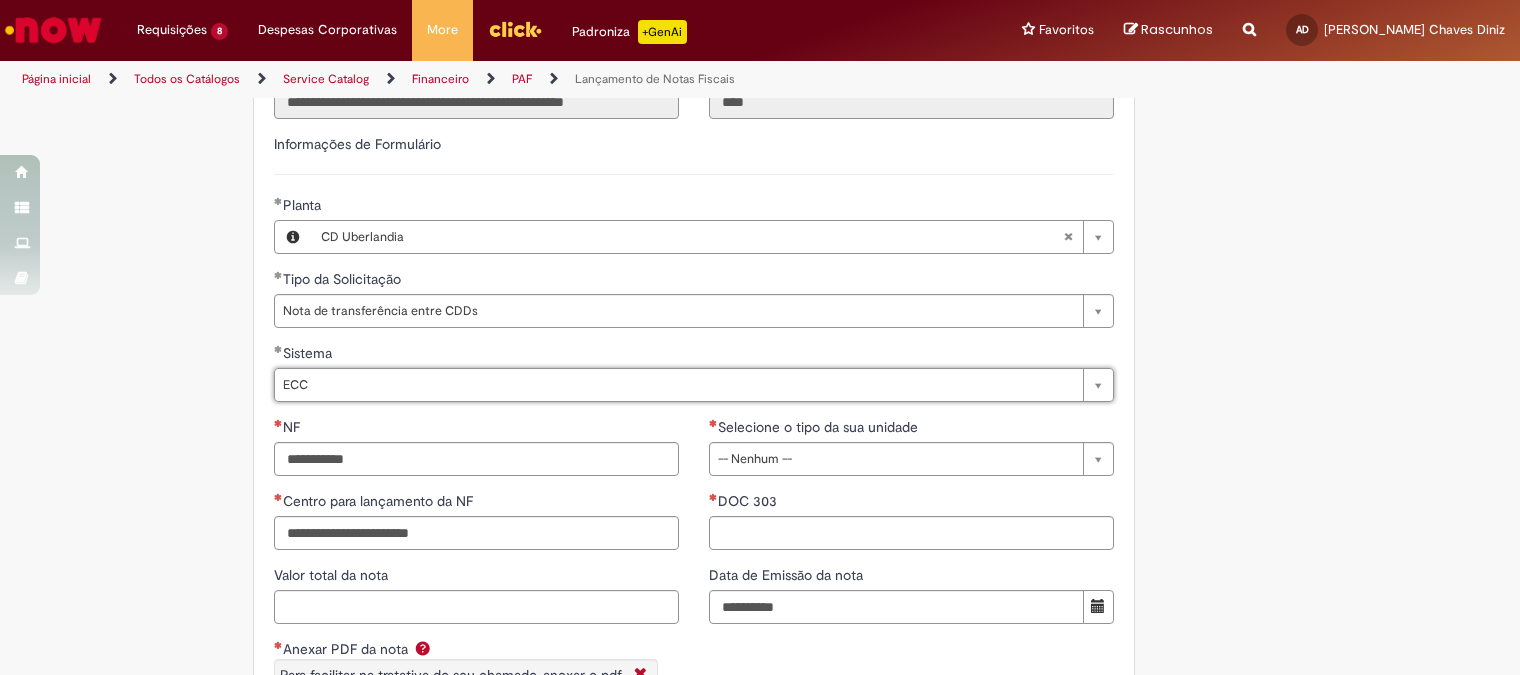 scroll, scrollTop: 1333, scrollLeft: 0, axis: vertical 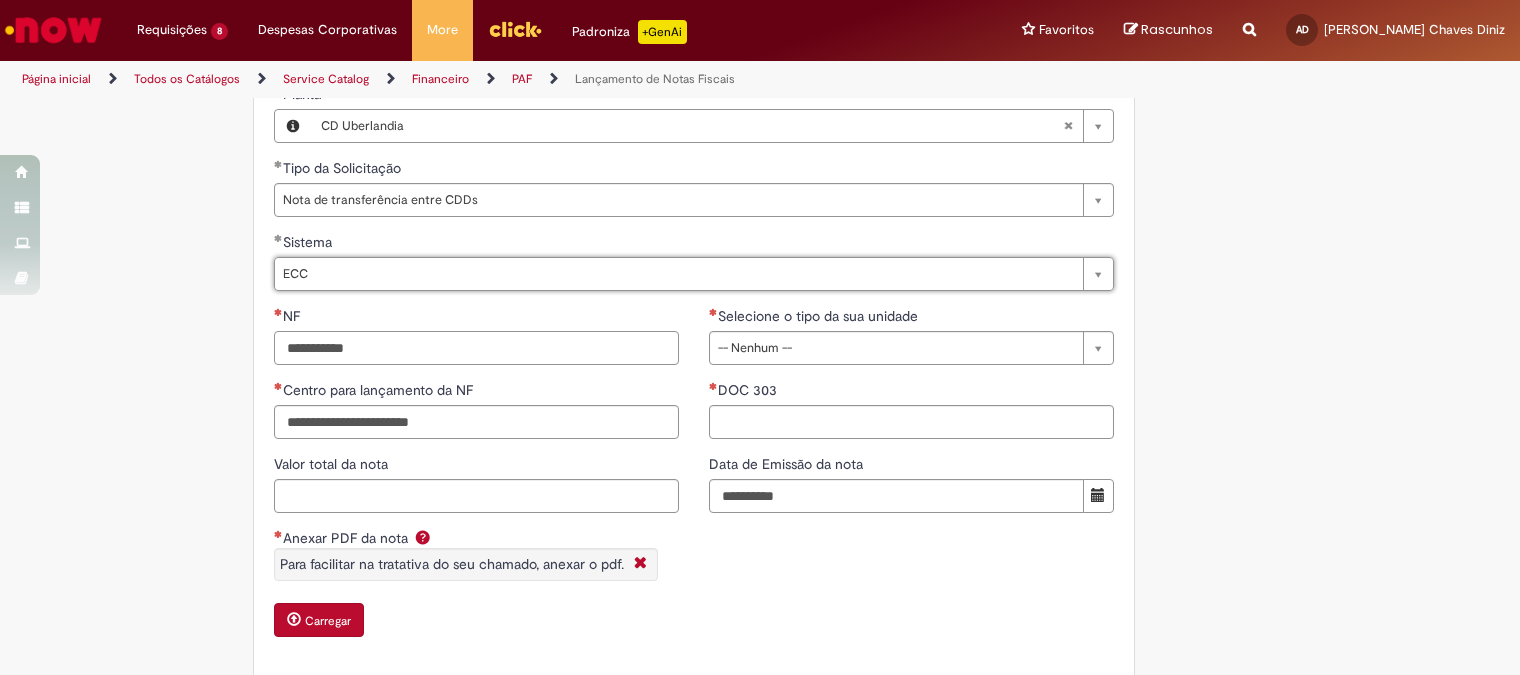 click on "NF" at bounding box center [476, 348] 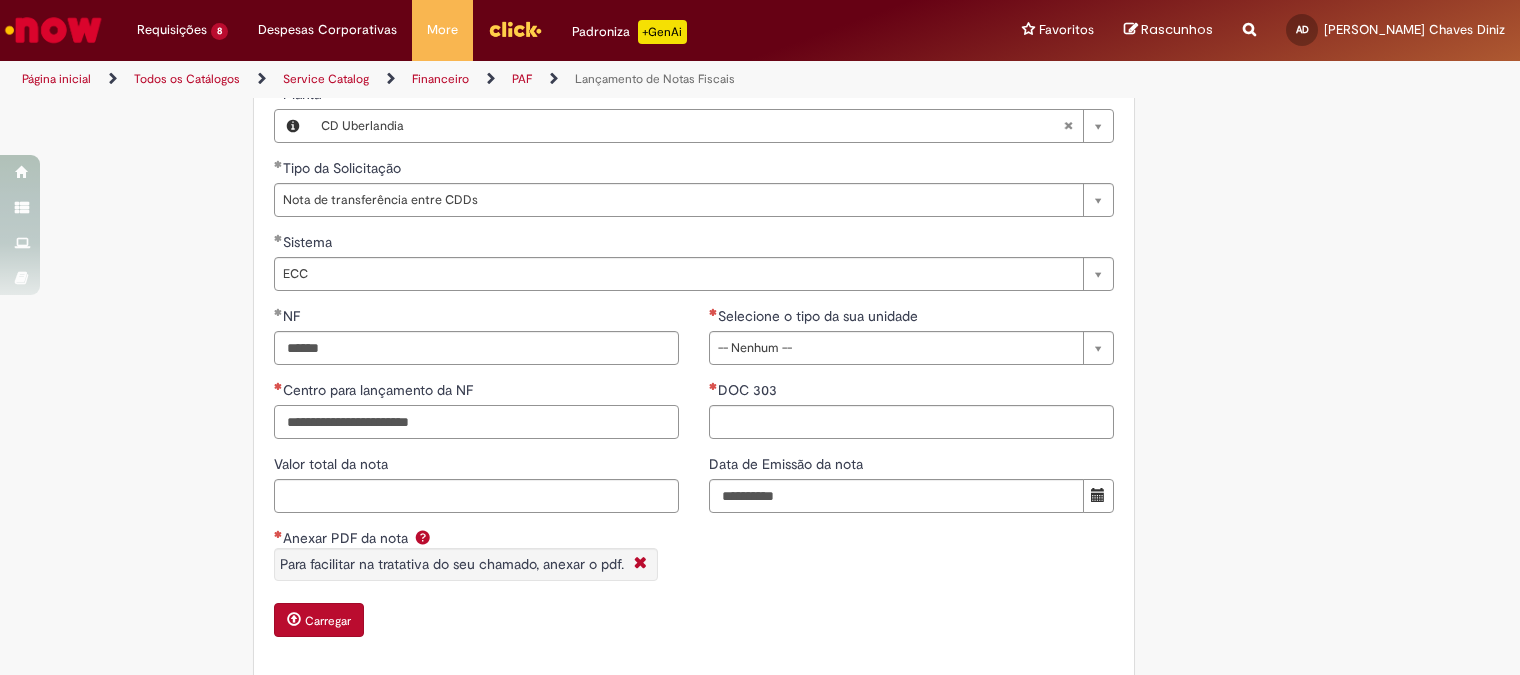 type on "*********" 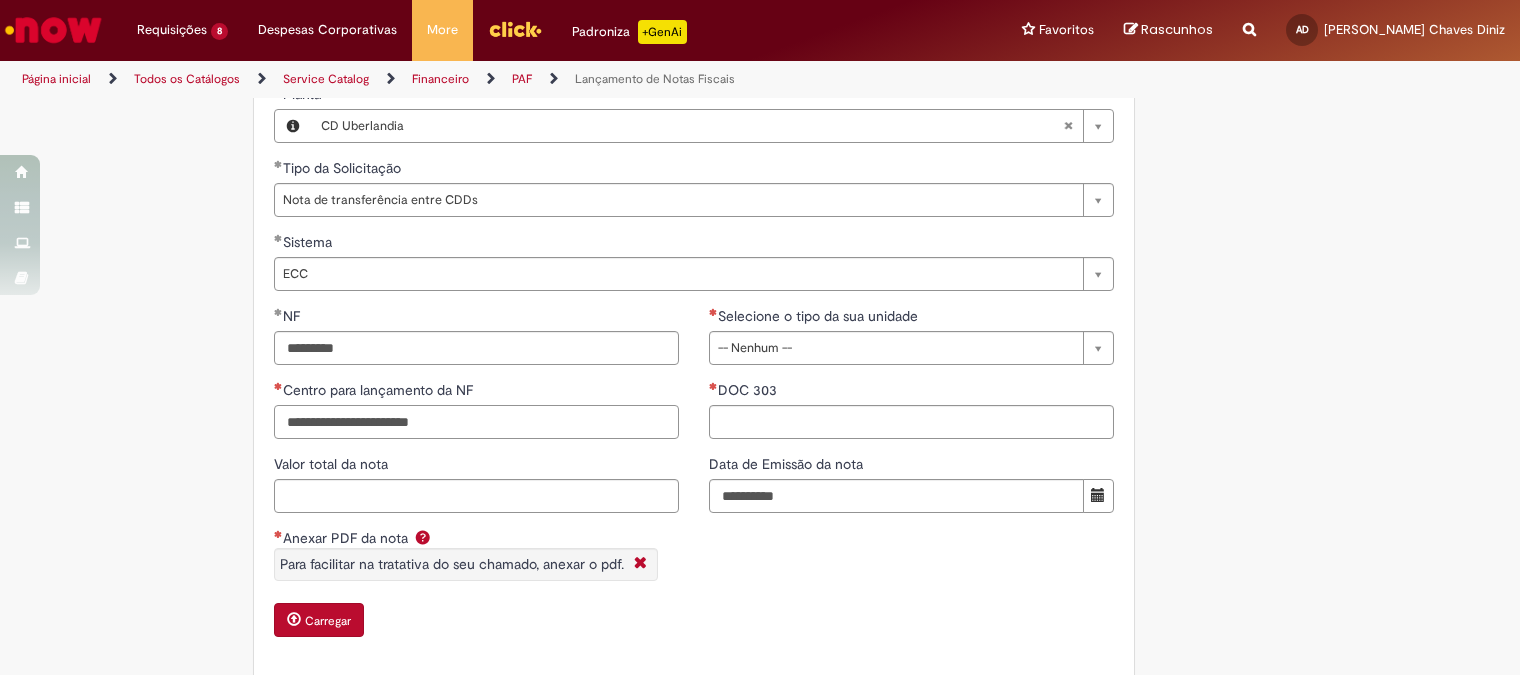 click on "Centro para lançamento da NF" at bounding box center [476, 422] 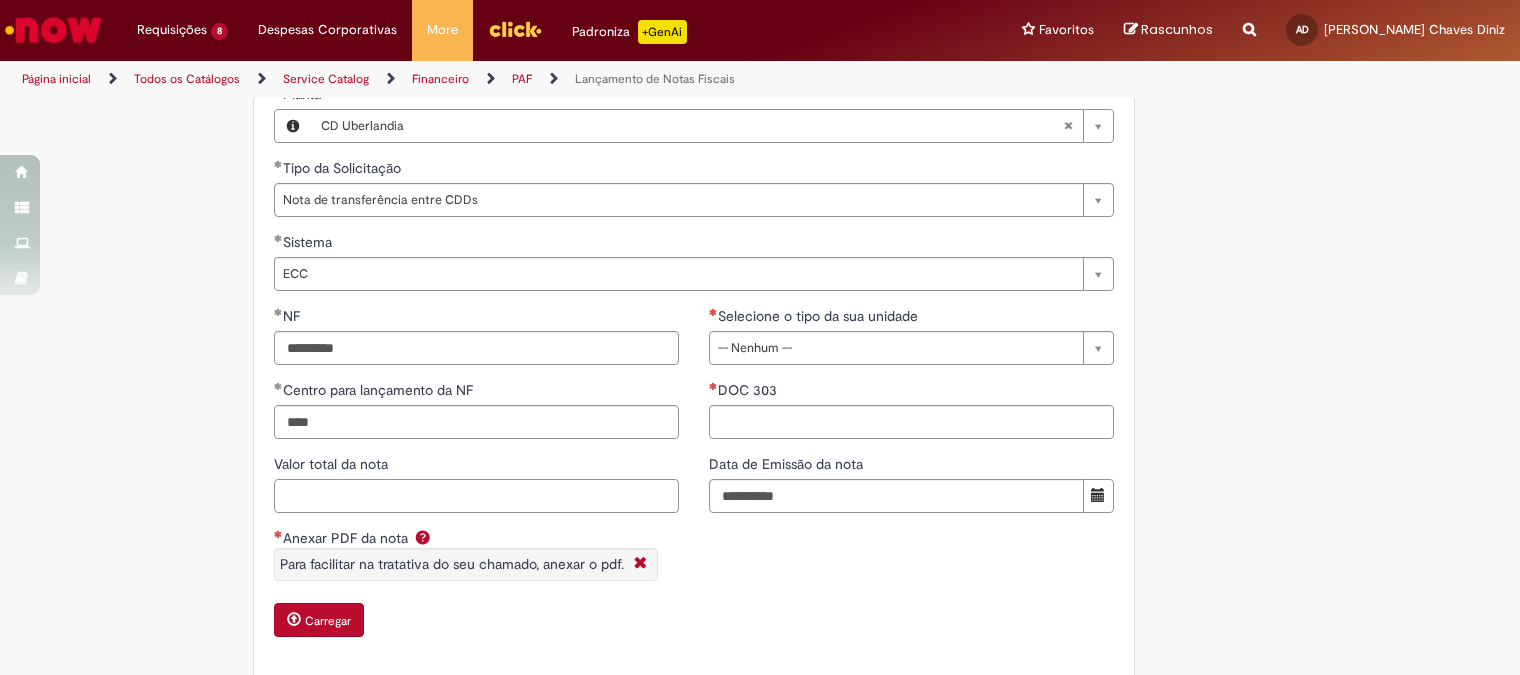 type on "****" 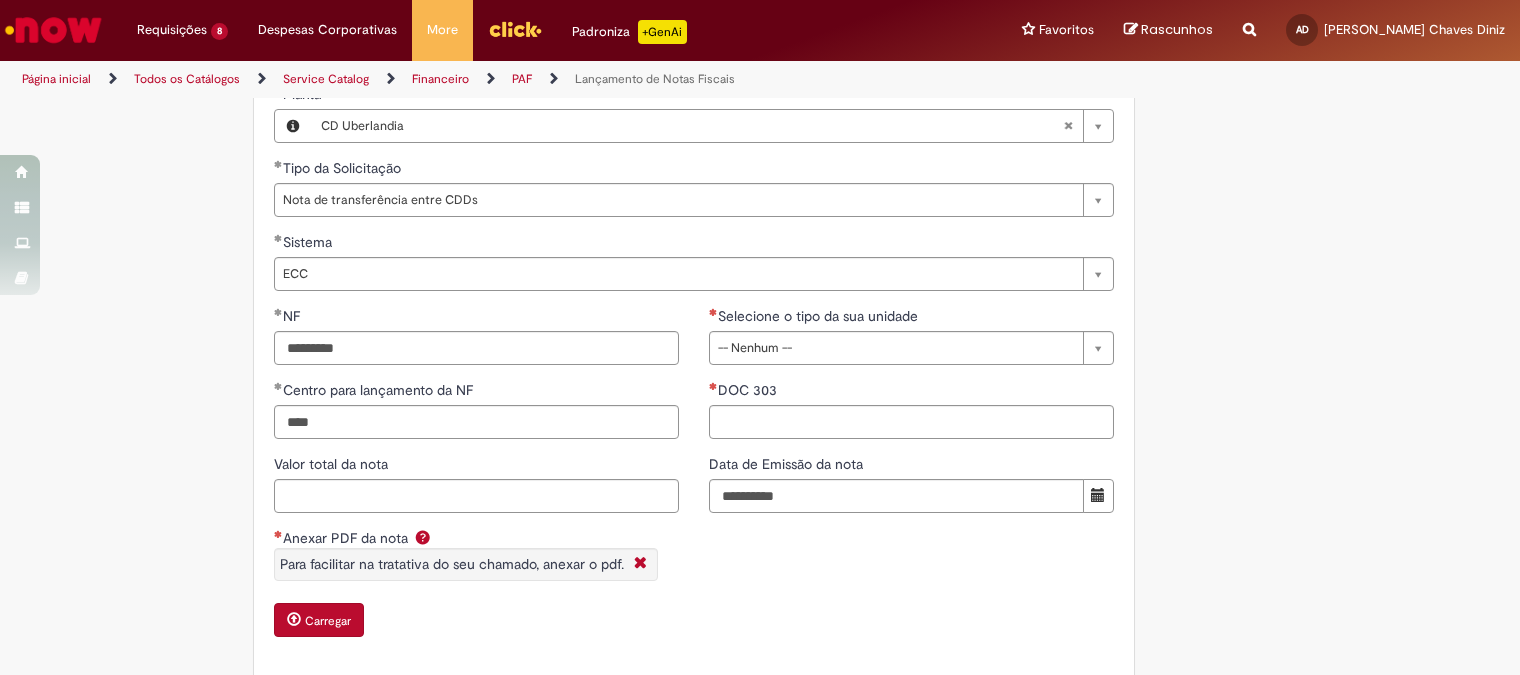 click on "Selecione o tipo da sua unidade" at bounding box center (815, 316) 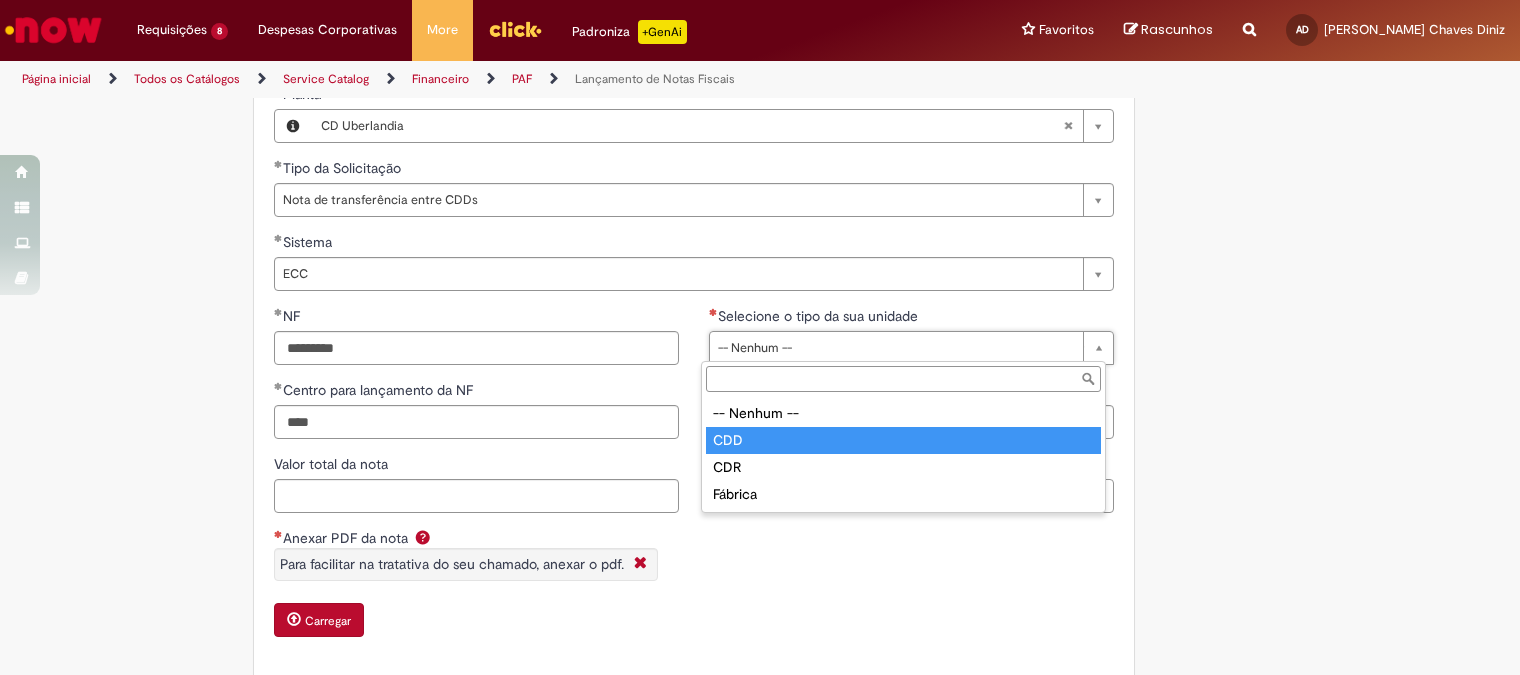 type on "***" 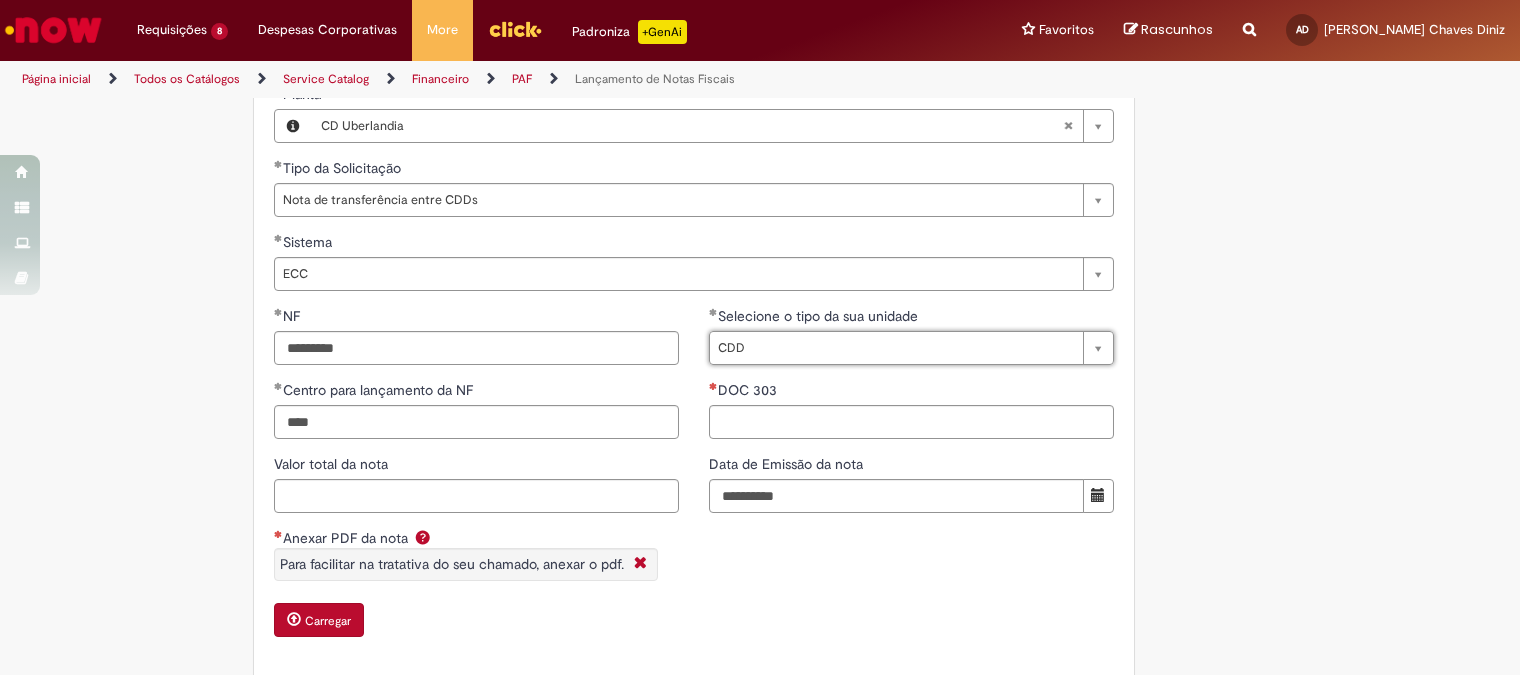 scroll, scrollTop: 1555, scrollLeft: 0, axis: vertical 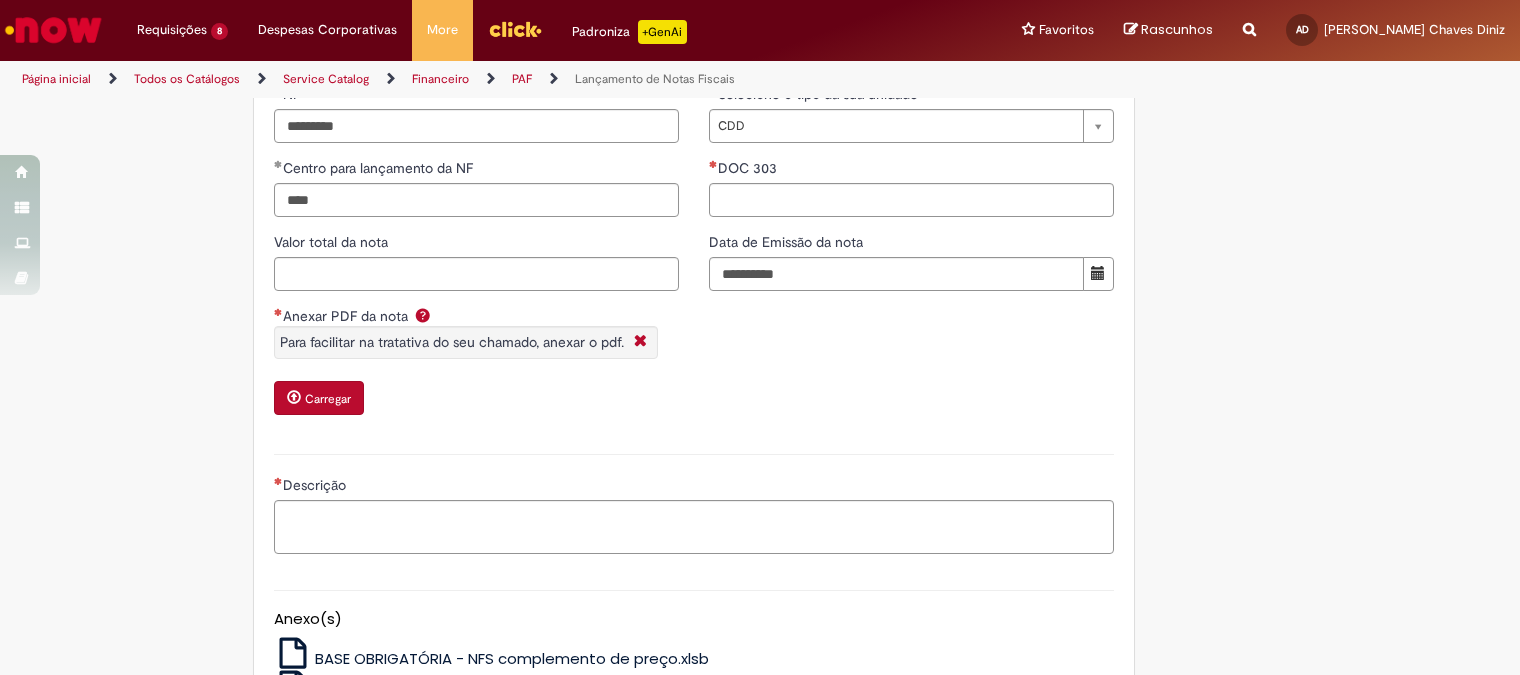 click on "Carregar" at bounding box center [328, 399] 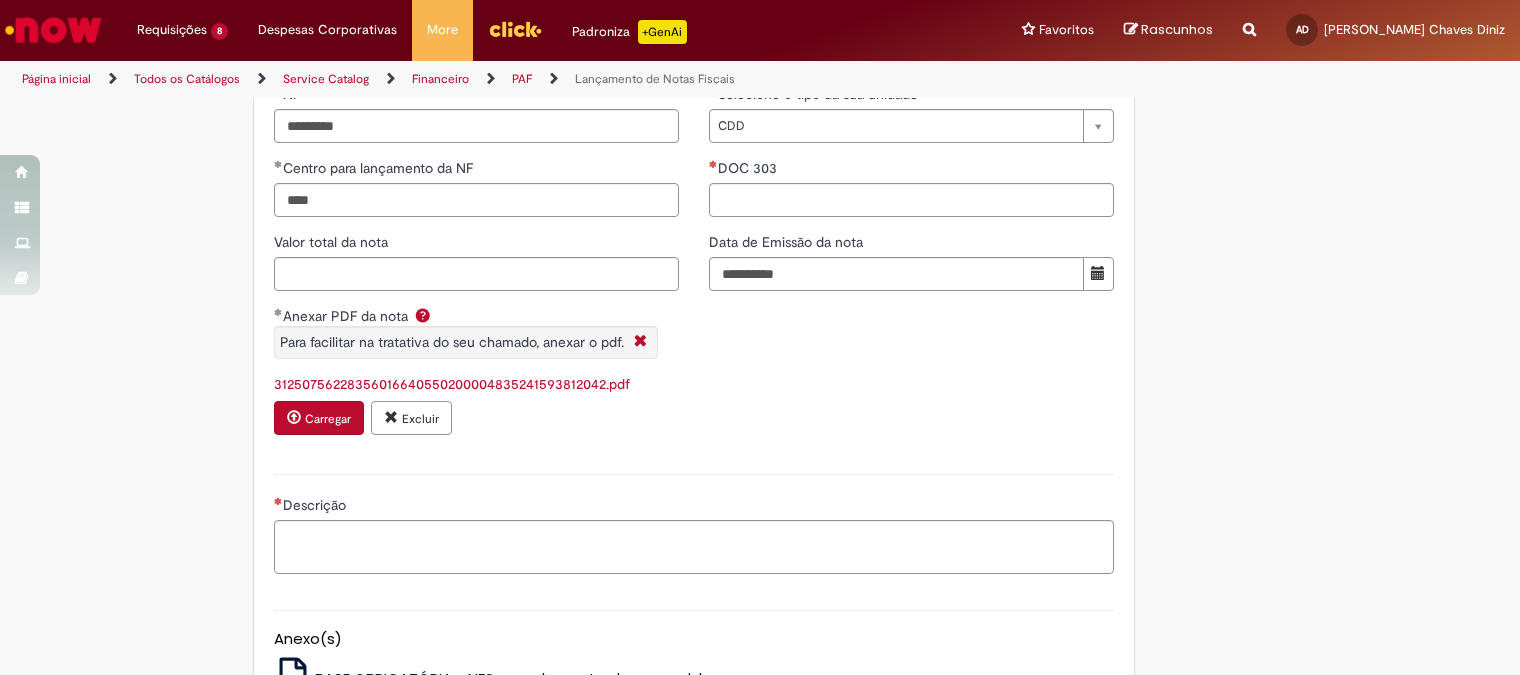 click on "**********" at bounding box center [476, 269] 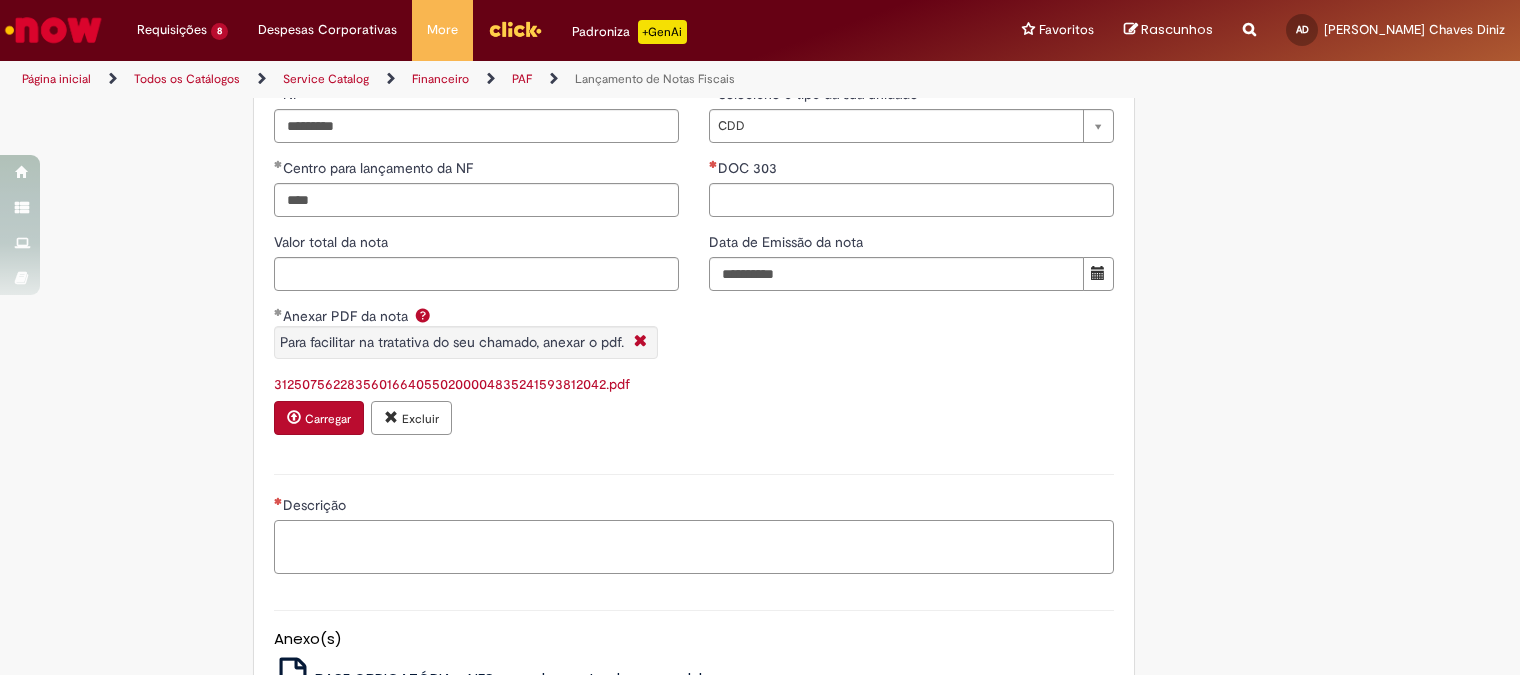 click on "Descrição" at bounding box center [694, 547] 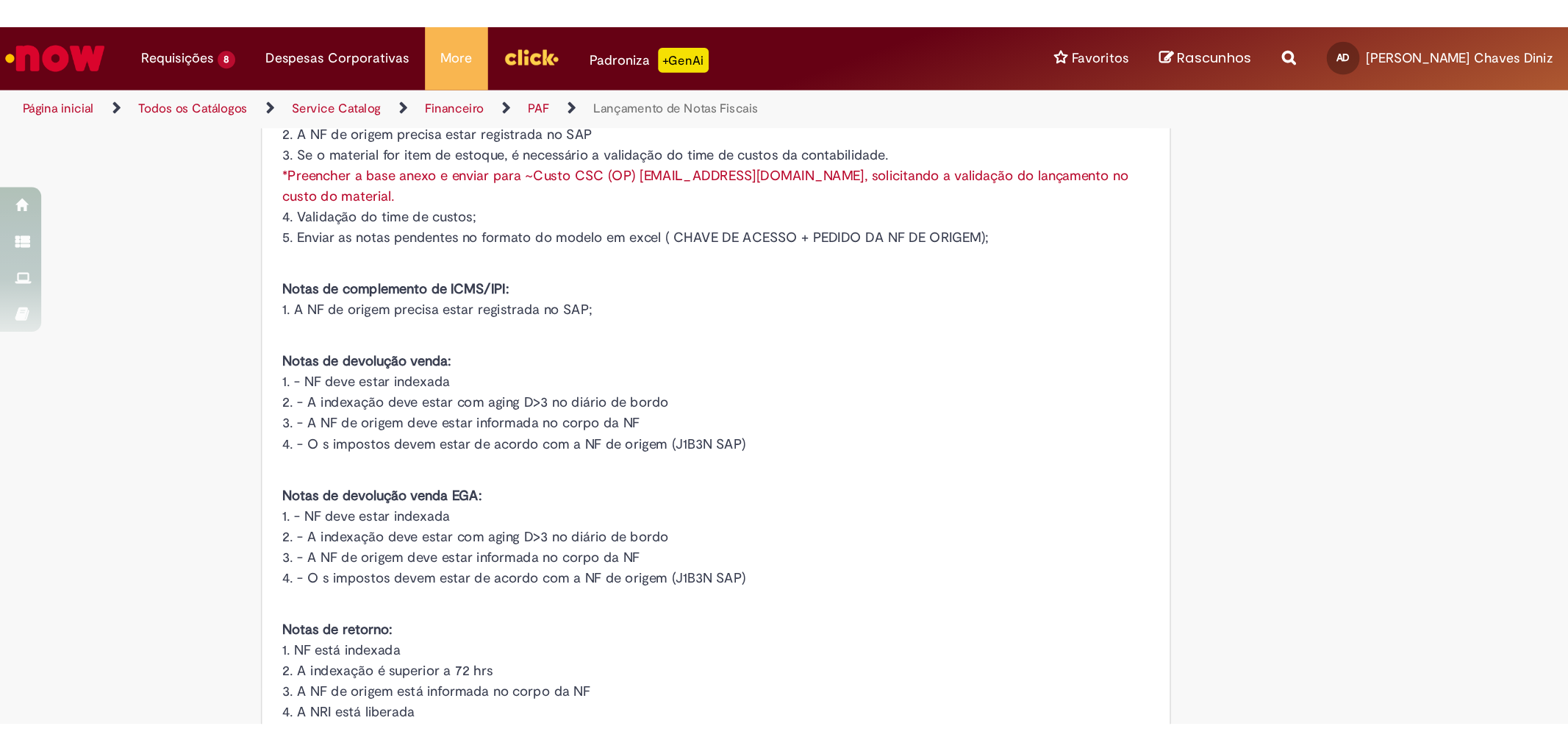 scroll, scrollTop: 0, scrollLeft: 0, axis: both 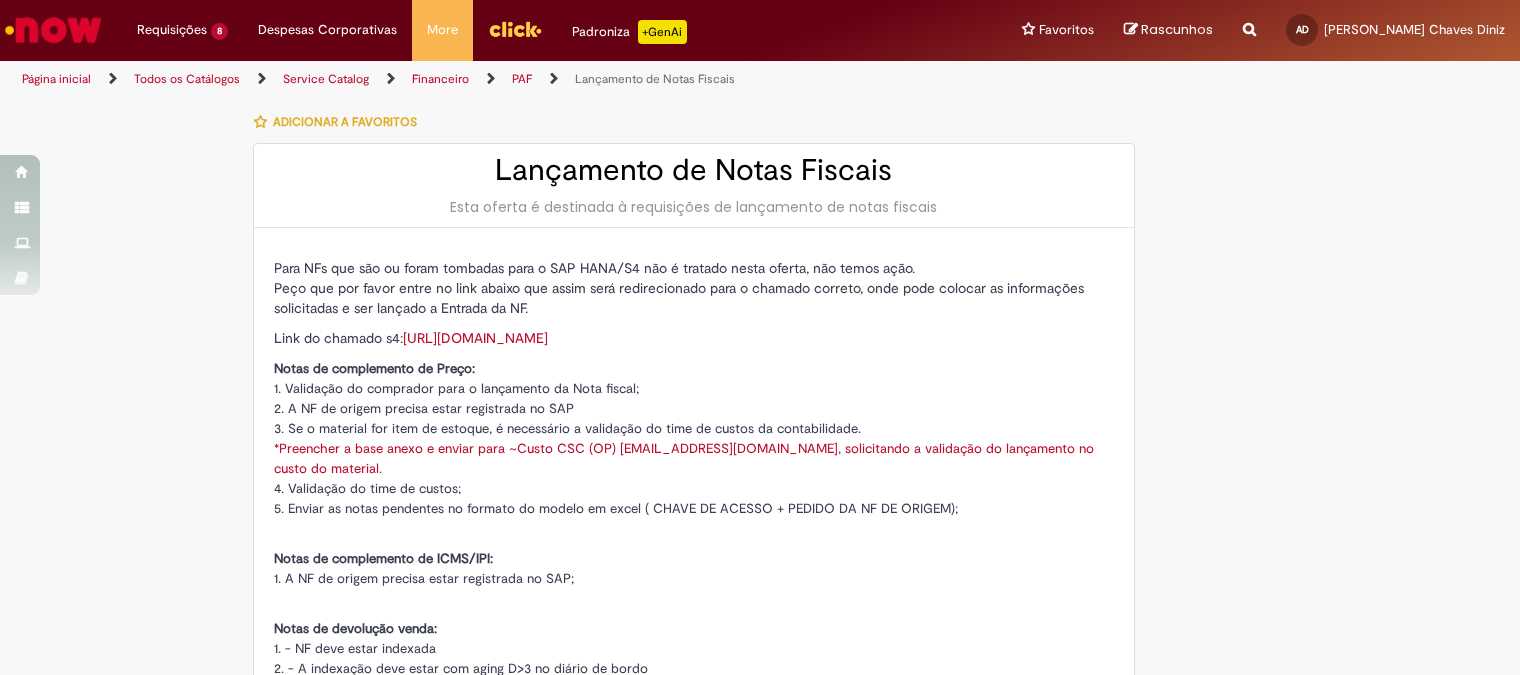 type on "**********" 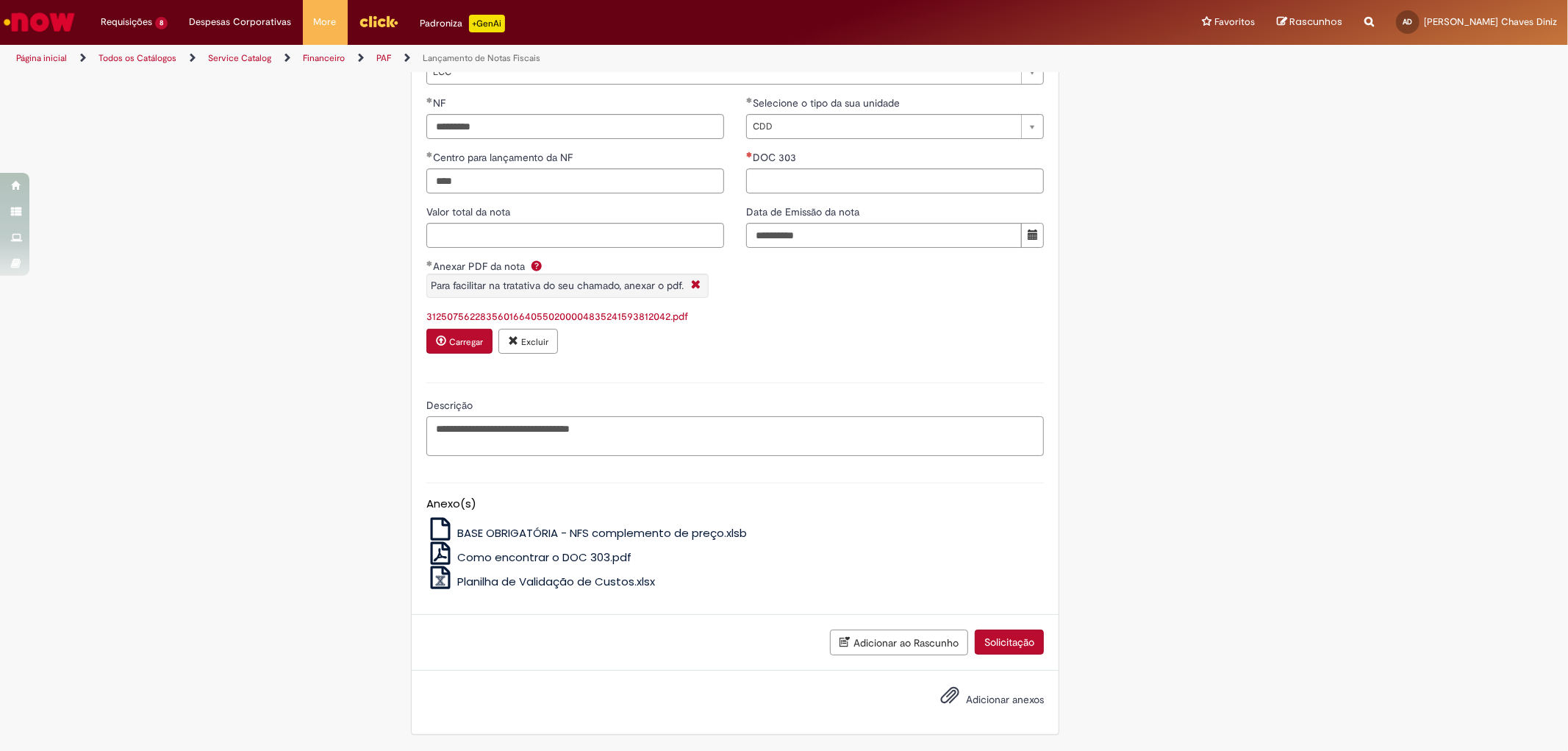 scroll, scrollTop: 706, scrollLeft: 0, axis: vertical 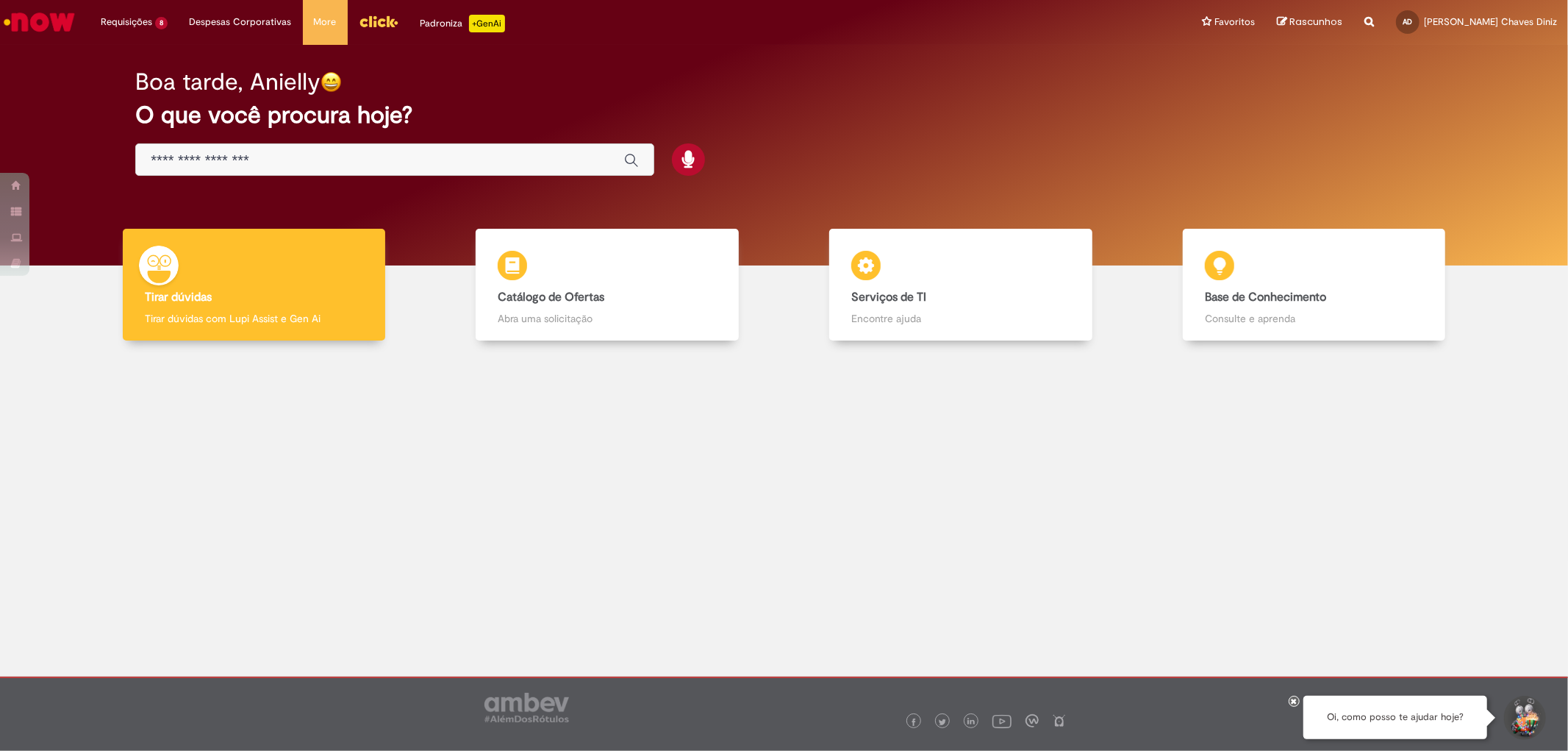 click at bounding box center (380, 160) 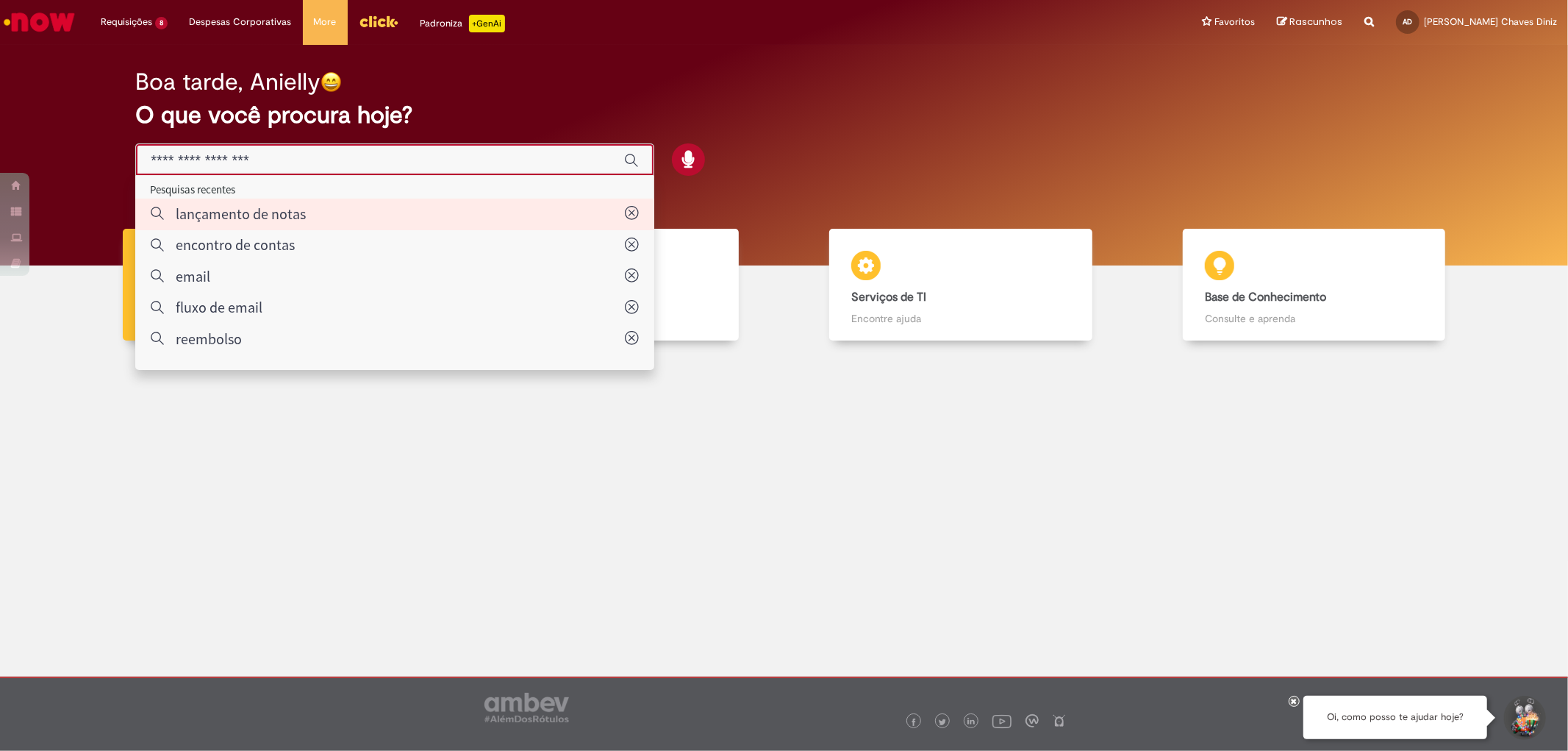 type on "**********" 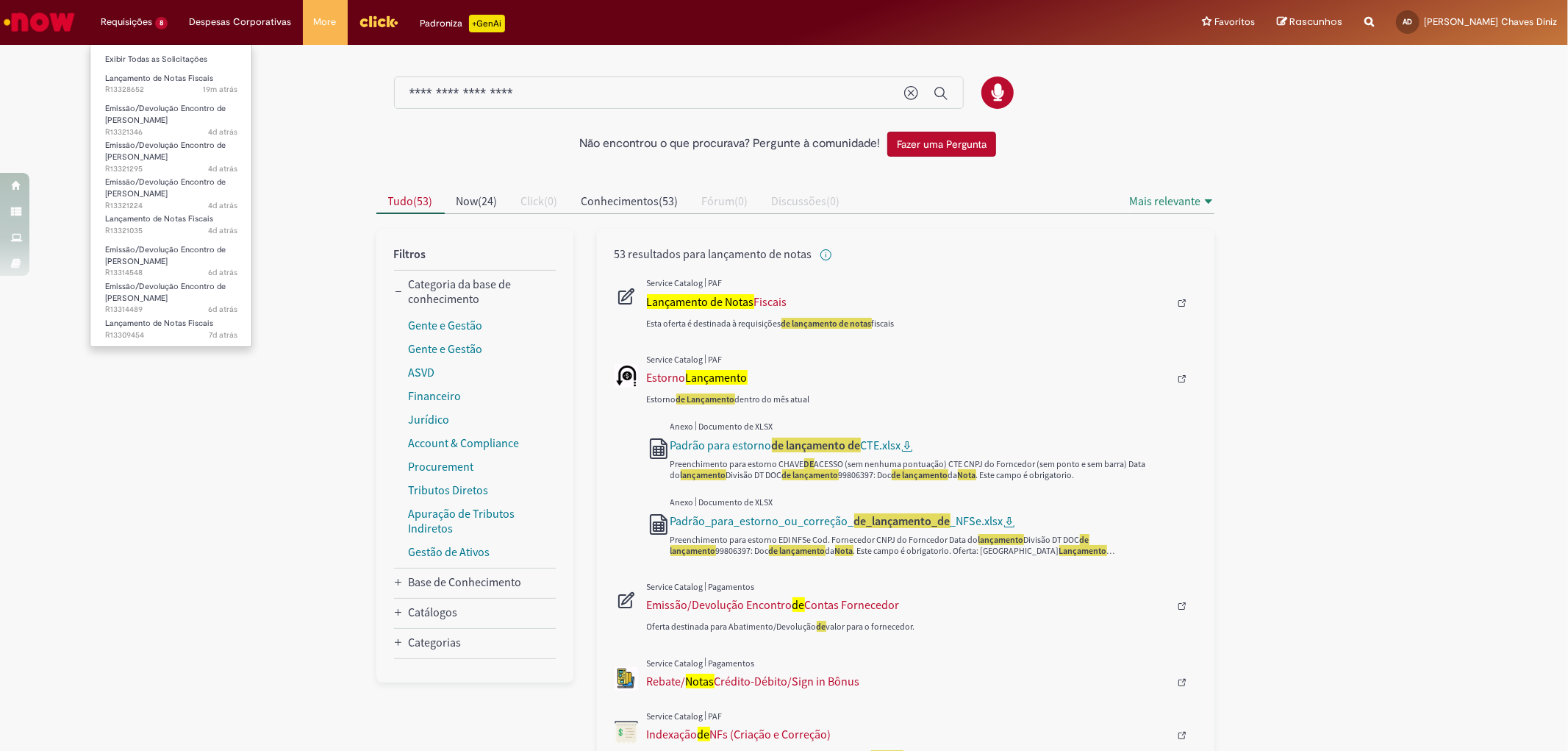 click on "Requisições   8
Exibir Todas as Solicitações
Lançamento de Notas Fiscais
19m atrás 19 minutos atrás  R13328652
Emissão/Devolução Encontro de Contas Fornecedor
4d atrás 4 dias atrás  R13321346
Emissão/Devolução Encontro de Contas Fornecedor
4d atrás 4 dias atrás  R13321295
Emissão/Devolução Encontro de Contas Fornecedor
4d atrás 4 dias atrás  R13321224
Lançamento de Notas Fiscais
4d atrás 4 dias atrás  R13321035
Emissão/Devolução Encontro de Contas Fornecedor
6d atrás 6 dias atrás  R13314548
Emissão/Devolução Encontro de Contas Fornecedor
6d atrás 6 dias atrás  R13314489
Lançamento de Notas Fiscais
7d atrás 7 dias atrás  R13309454" at bounding box center (134, 22) 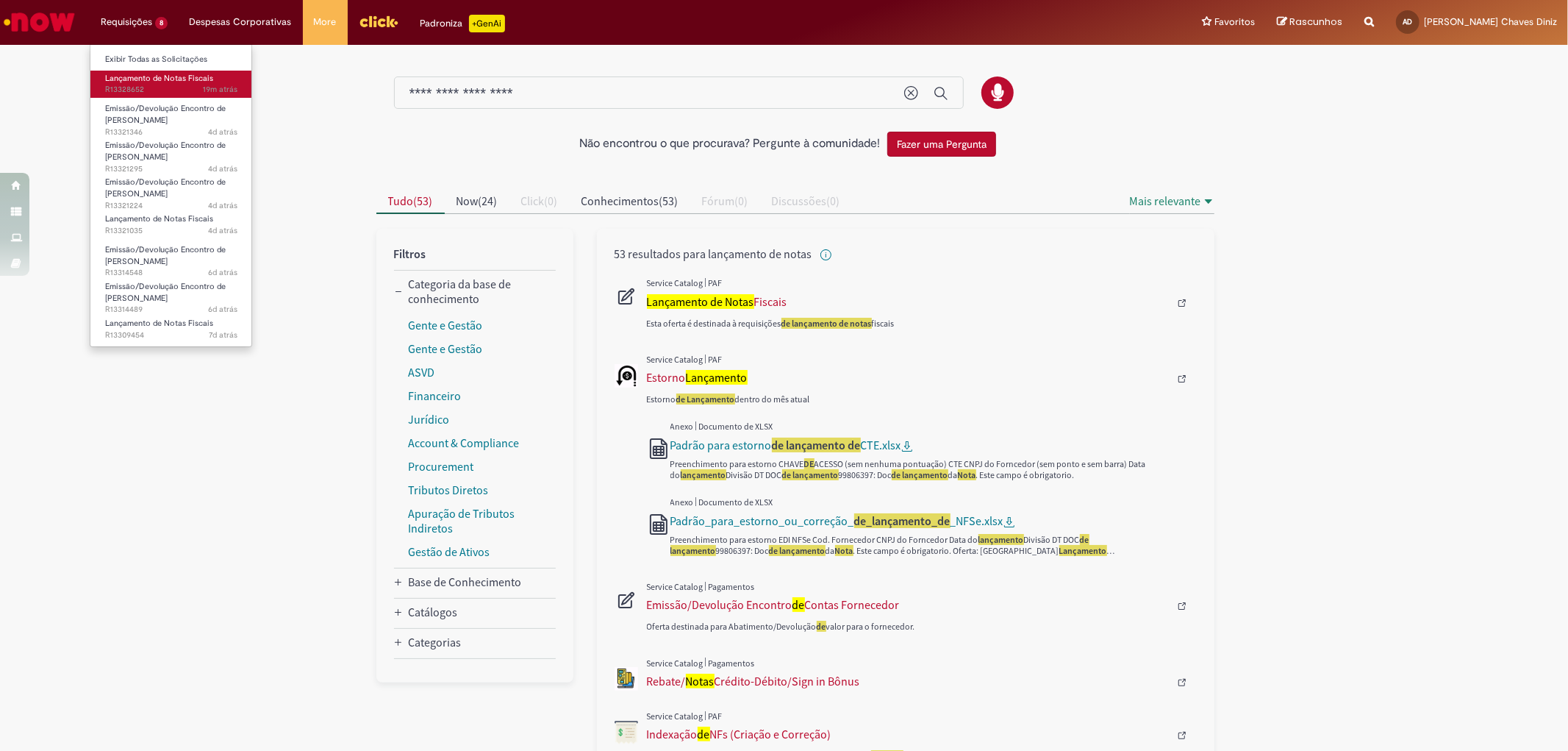 click on "Lançamento de Notas Fiscais" at bounding box center [159, 78] 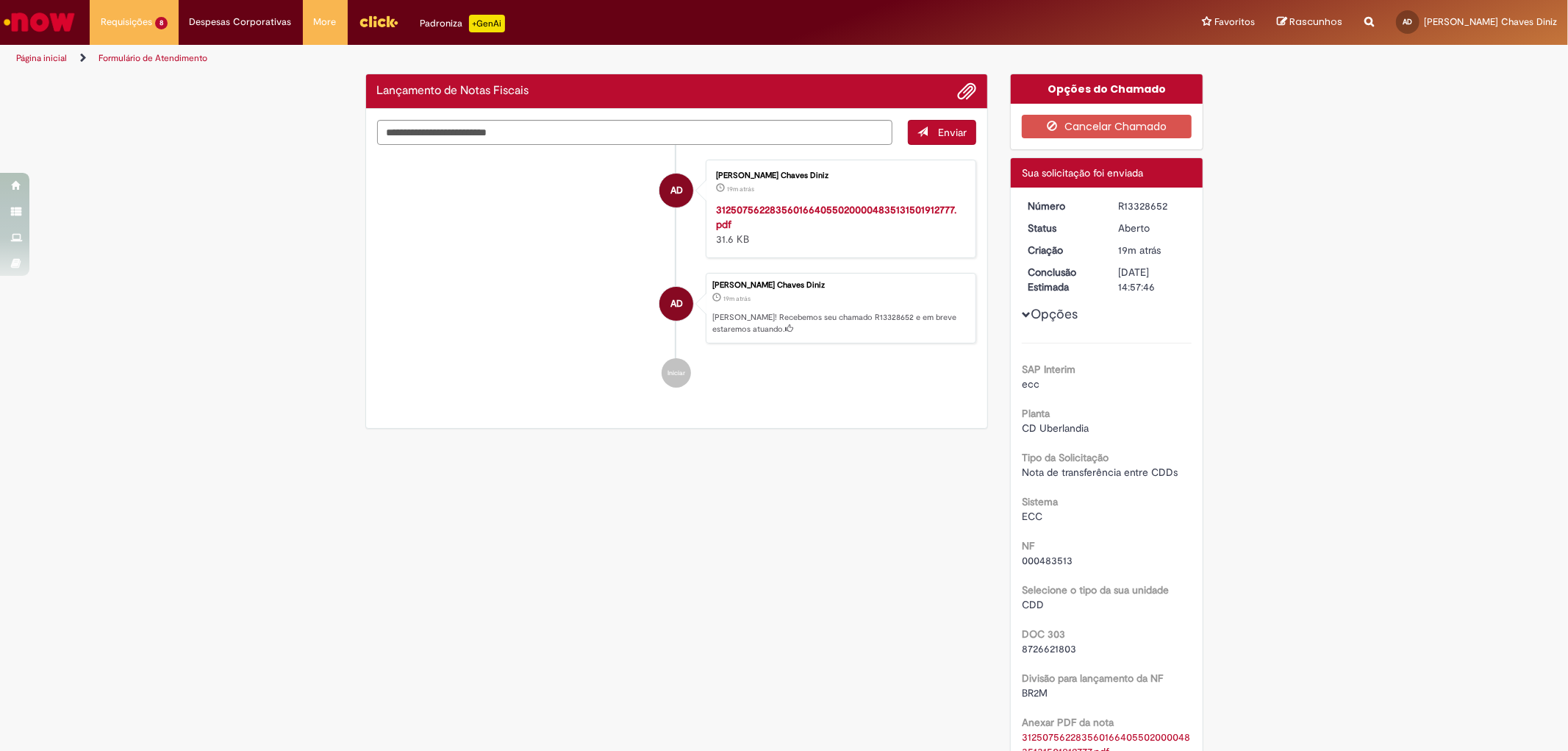 click on "Verificar Código de Barras
Lançamento de Notas Fiscais
Enviar
AD
Anielly Dos Santos Chaves Diniz
19m atrás 19 minutos atrás
31250756228356016640550200004835131501912777.pdf  31.6 KB
AD
Anielly Dos Santos Chaves Diniz
19m atrás 19 minutos atrás
Iniciar" at bounding box center (784, 514) 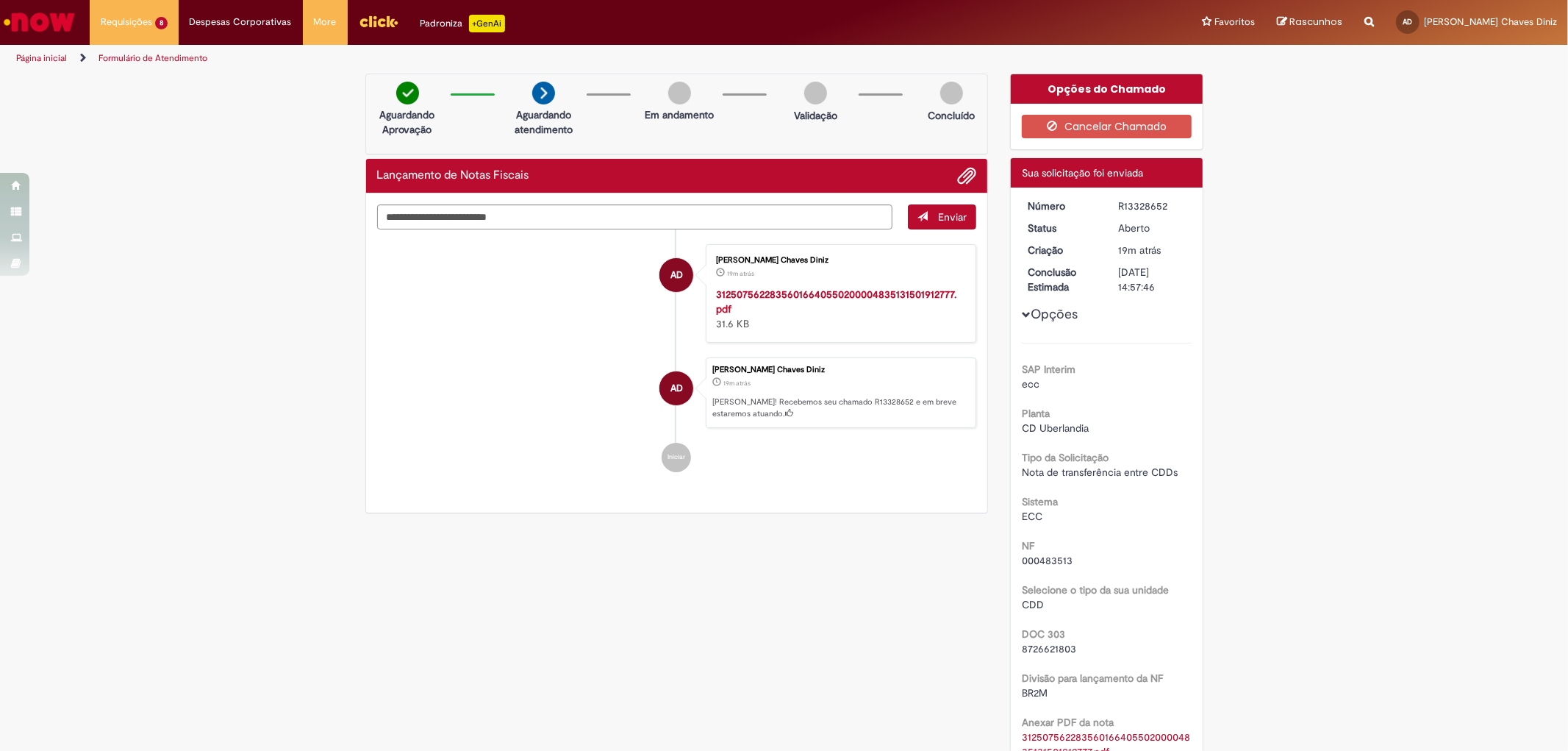 click on "R13328652" at bounding box center [1152, 206] 